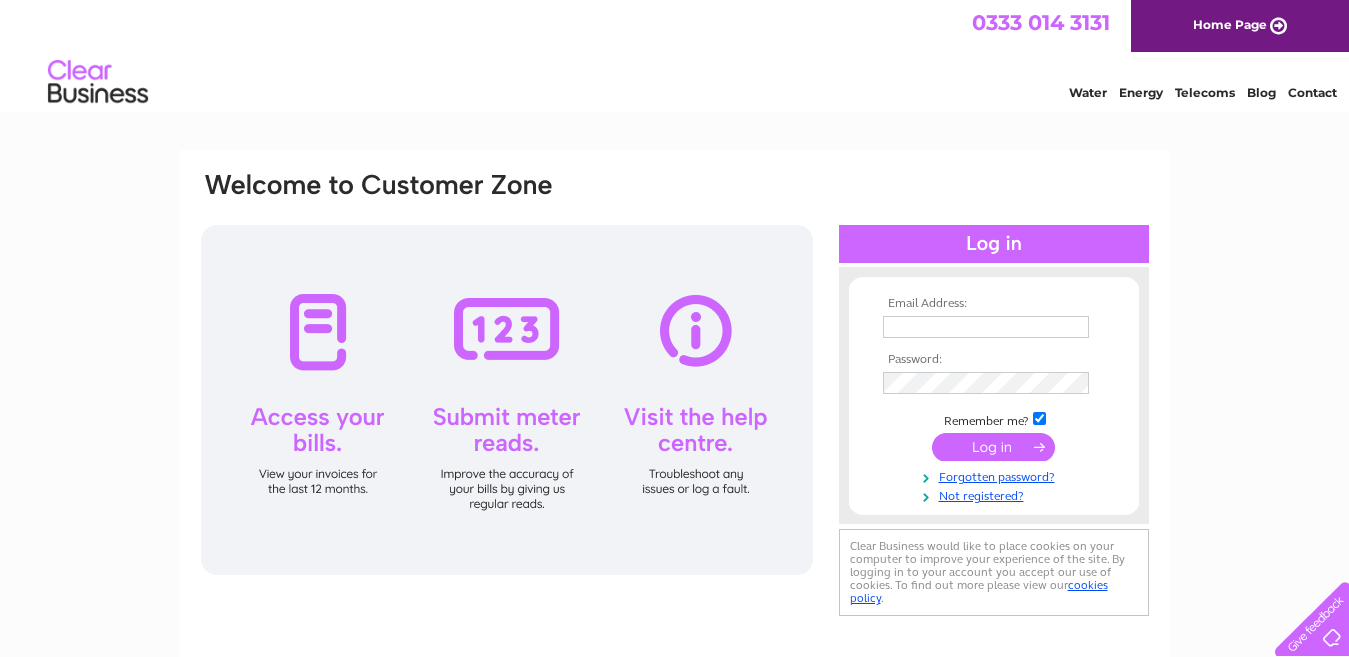 scroll, scrollTop: 0, scrollLeft: 0, axis: both 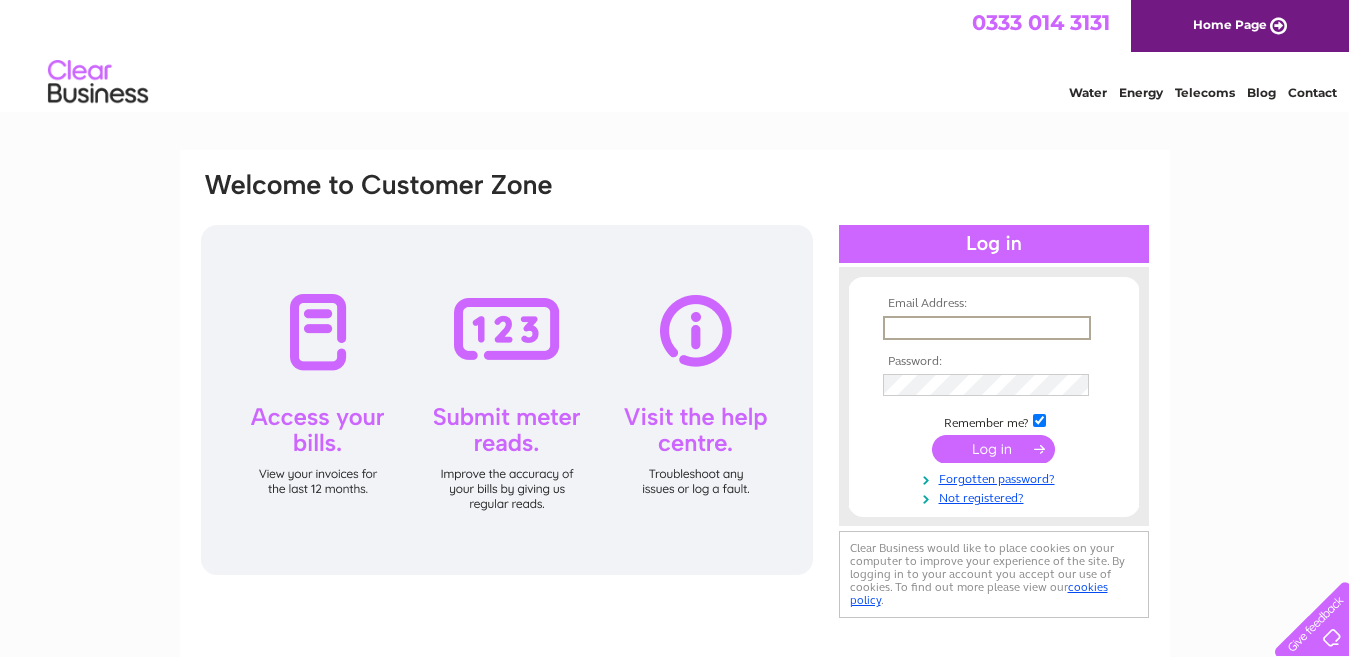 type on "[EMAIL_ADDRESS][DOMAIN_NAME]" 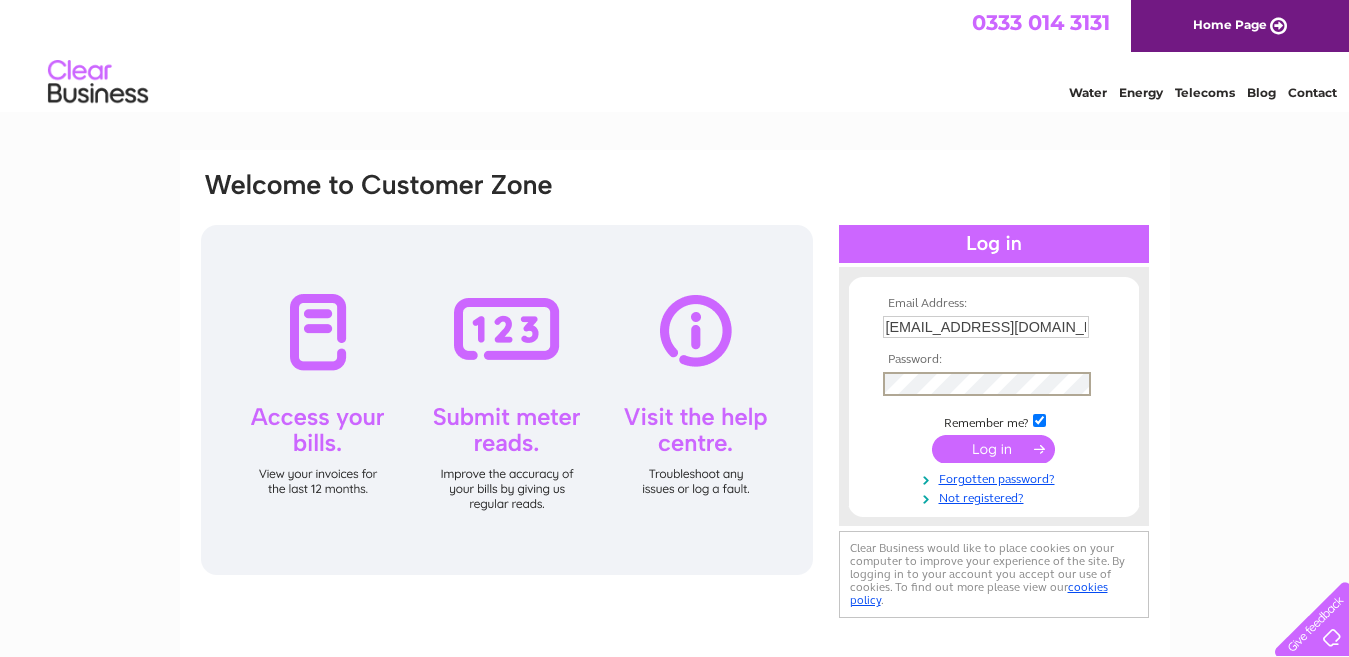 click at bounding box center [993, 449] 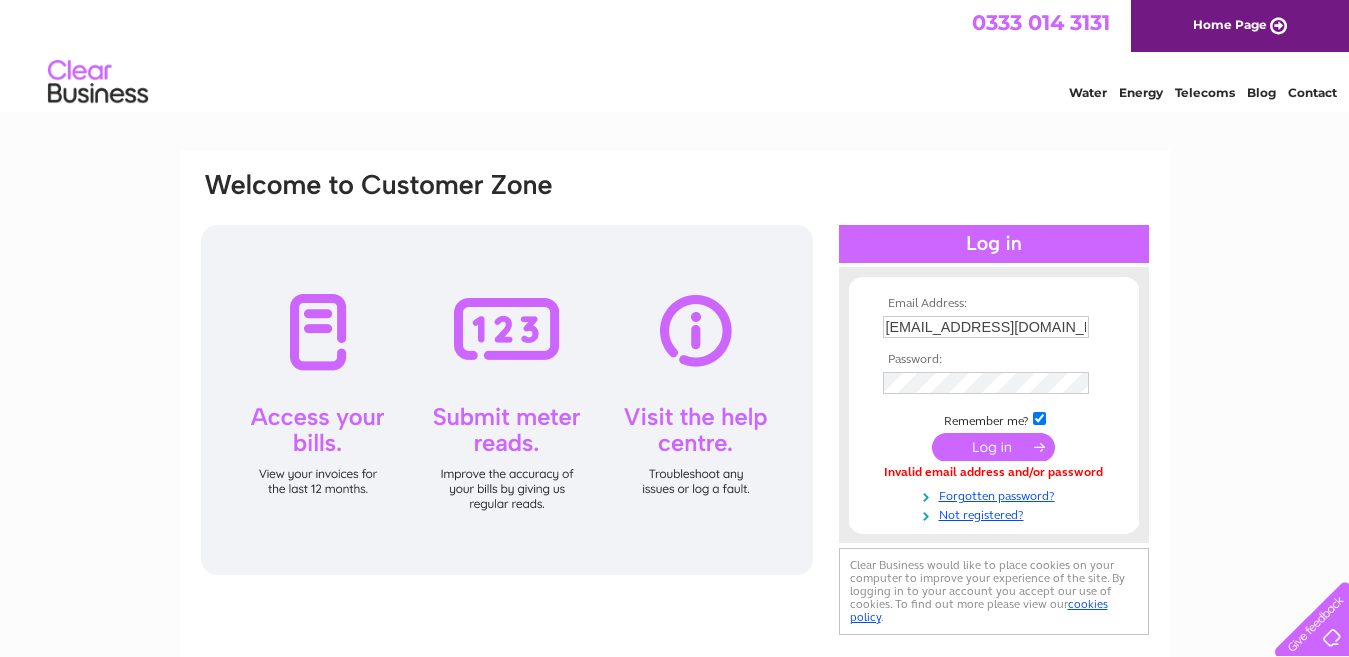 scroll, scrollTop: 0, scrollLeft: 0, axis: both 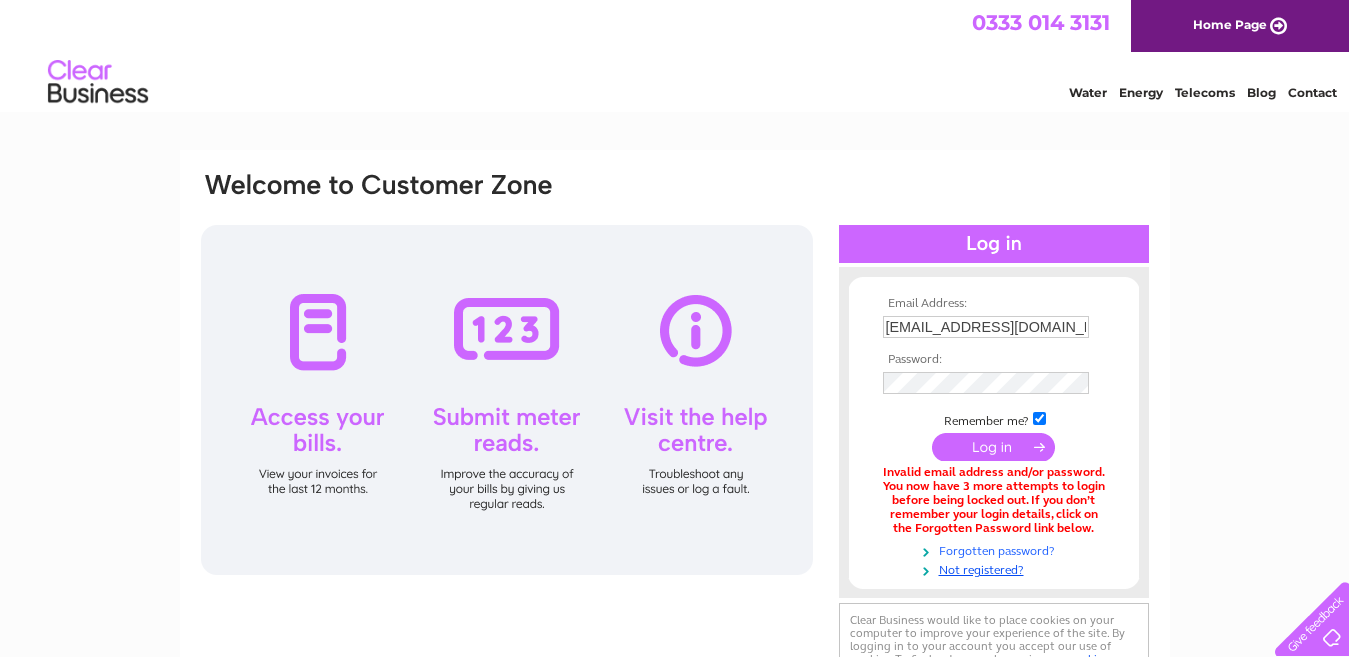 click on "Forgotten password?" at bounding box center [996, 549] 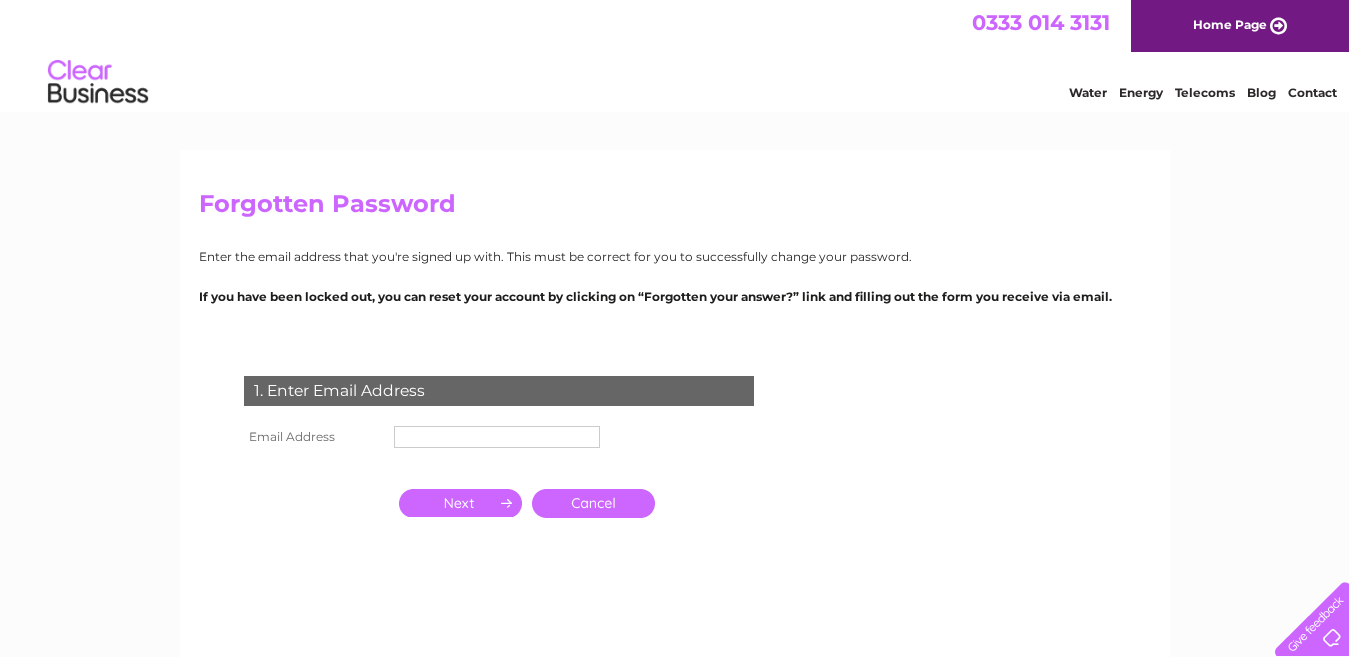 scroll, scrollTop: 0, scrollLeft: 0, axis: both 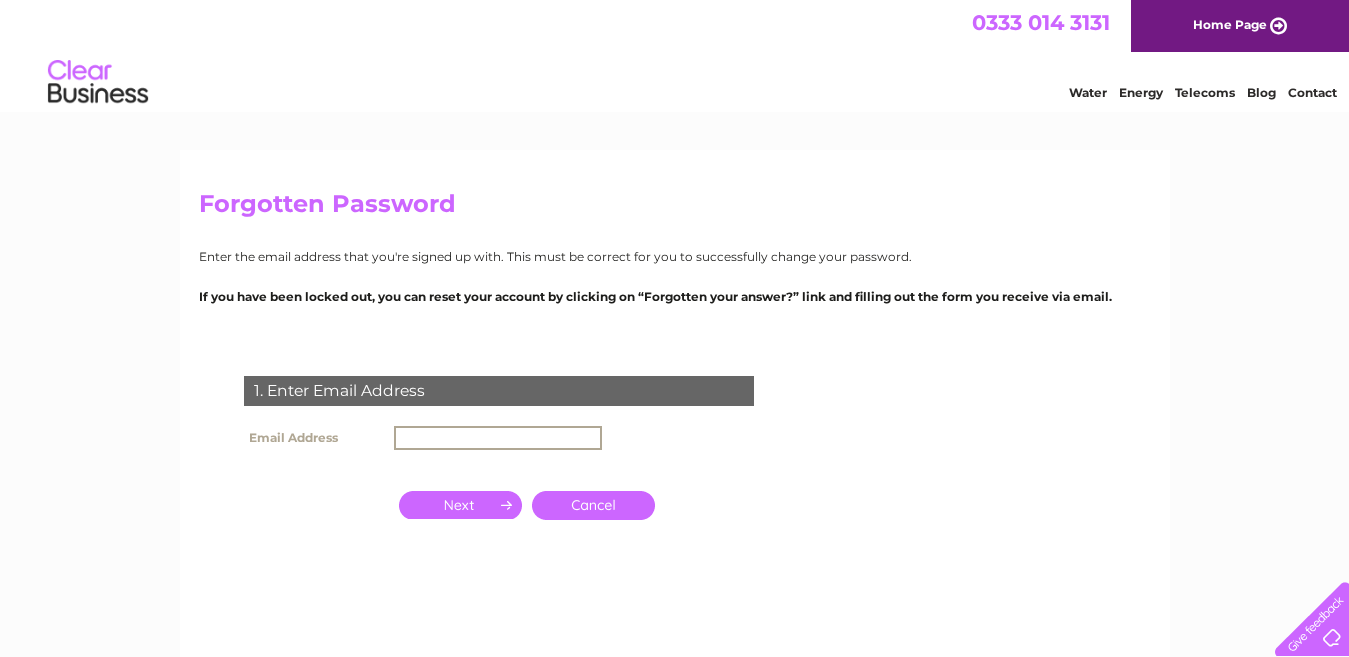 type on "[EMAIL_ADDRESS][DOMAIN_NAME]" 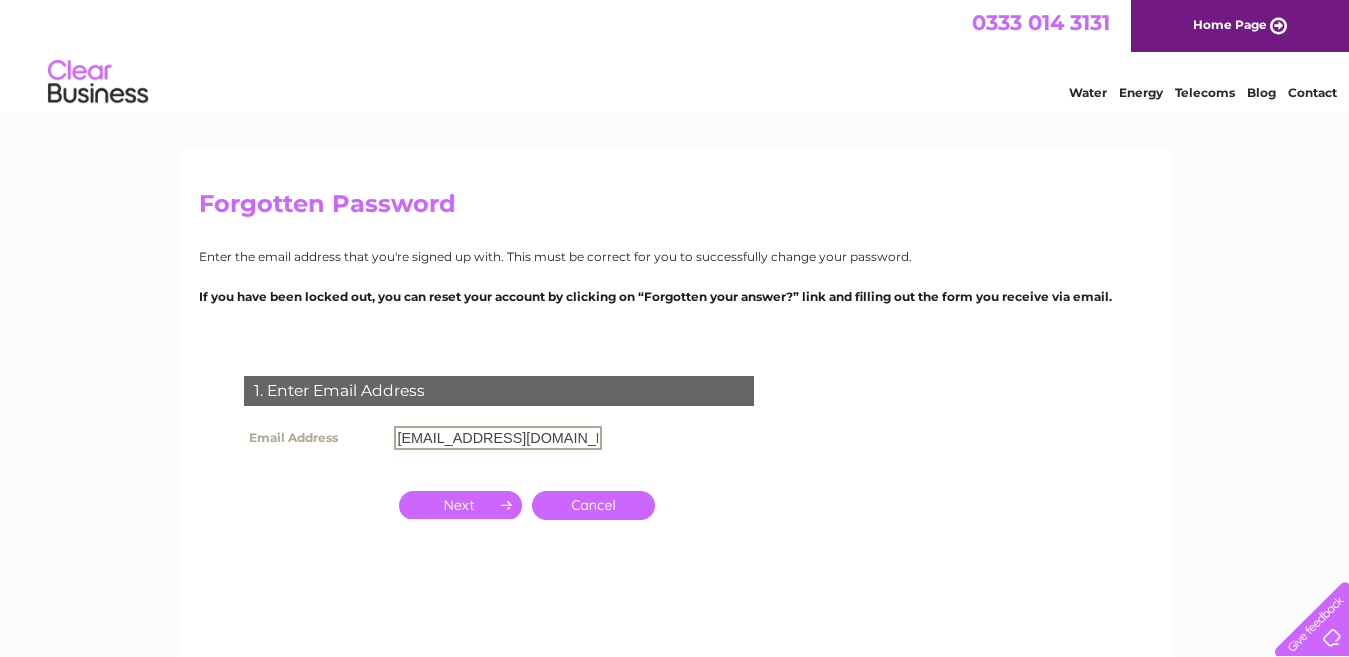 click at bounding box center [460, 505] 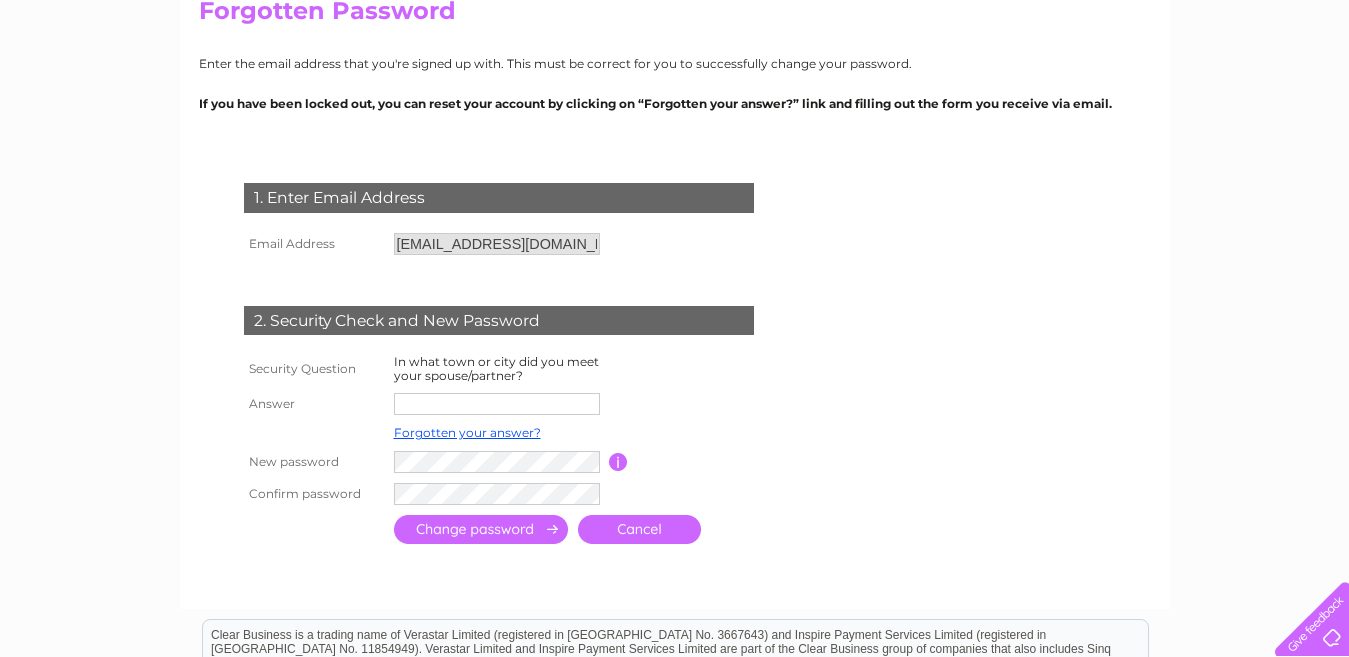 scroll, scrollTop: 205, scrollLeft: 0, axis: vertical 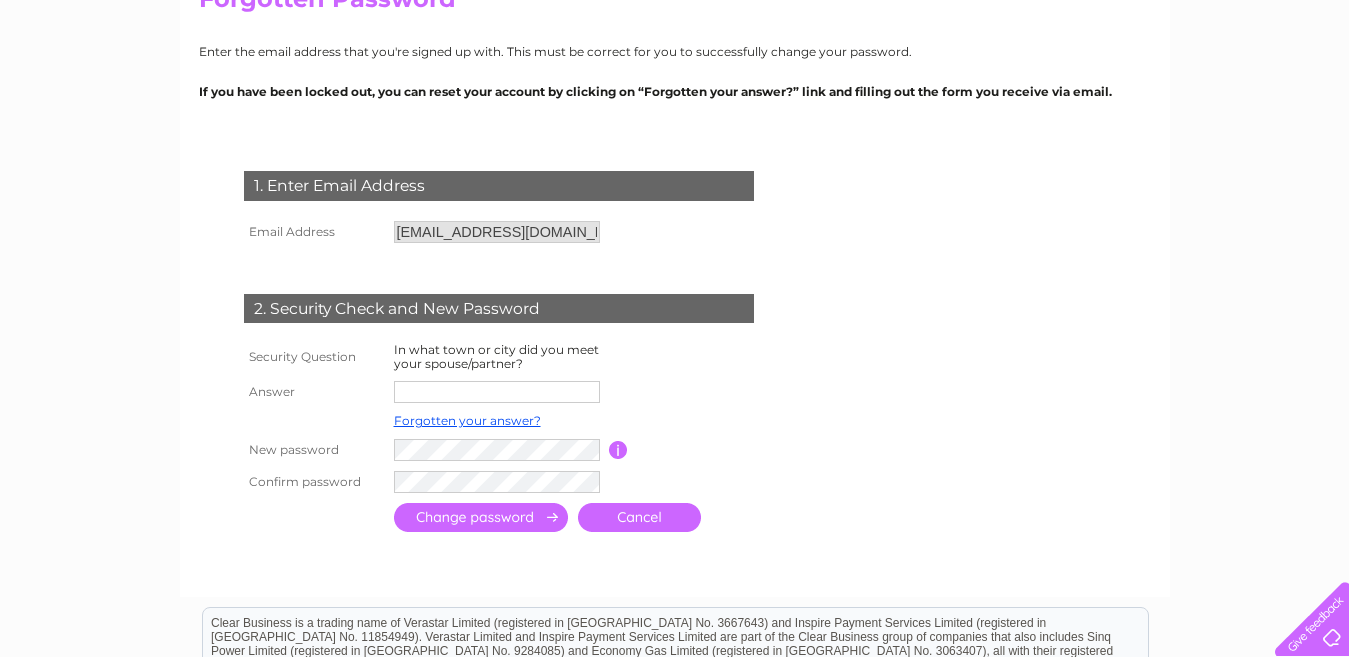 click at bounding box center (497, 392) 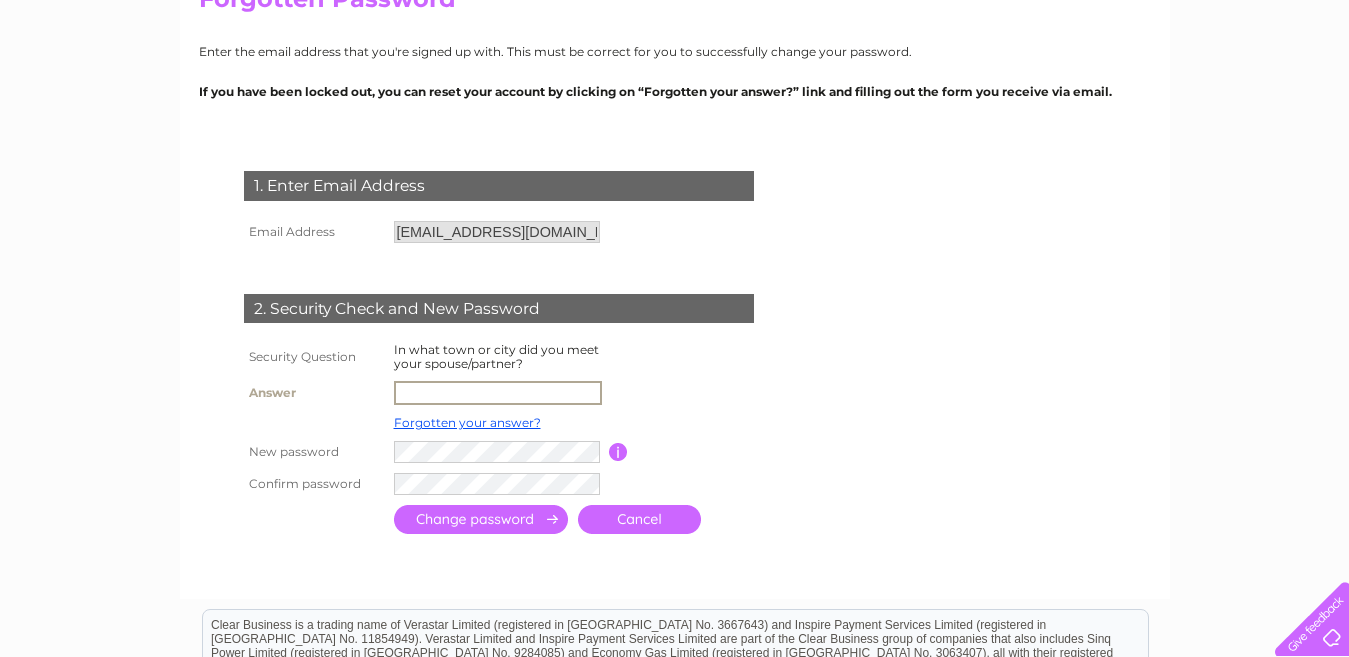 type on "KENILWORTH" 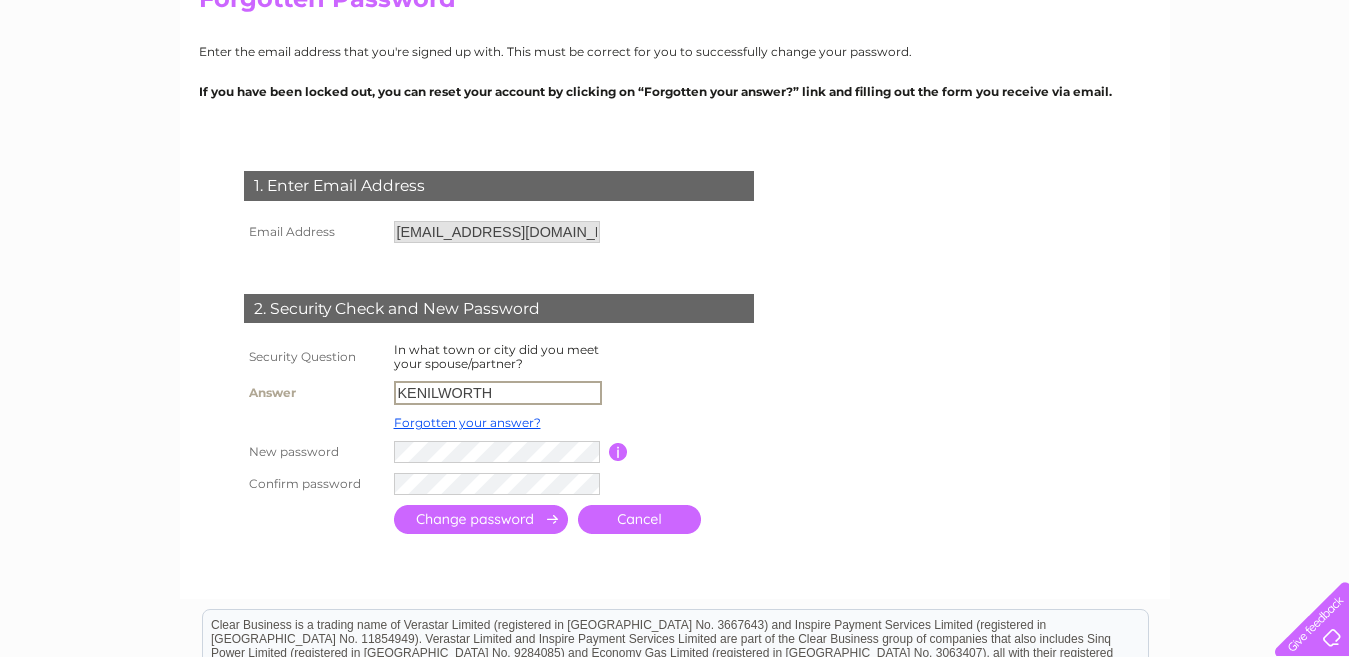 click at bounding box center [698, 393] 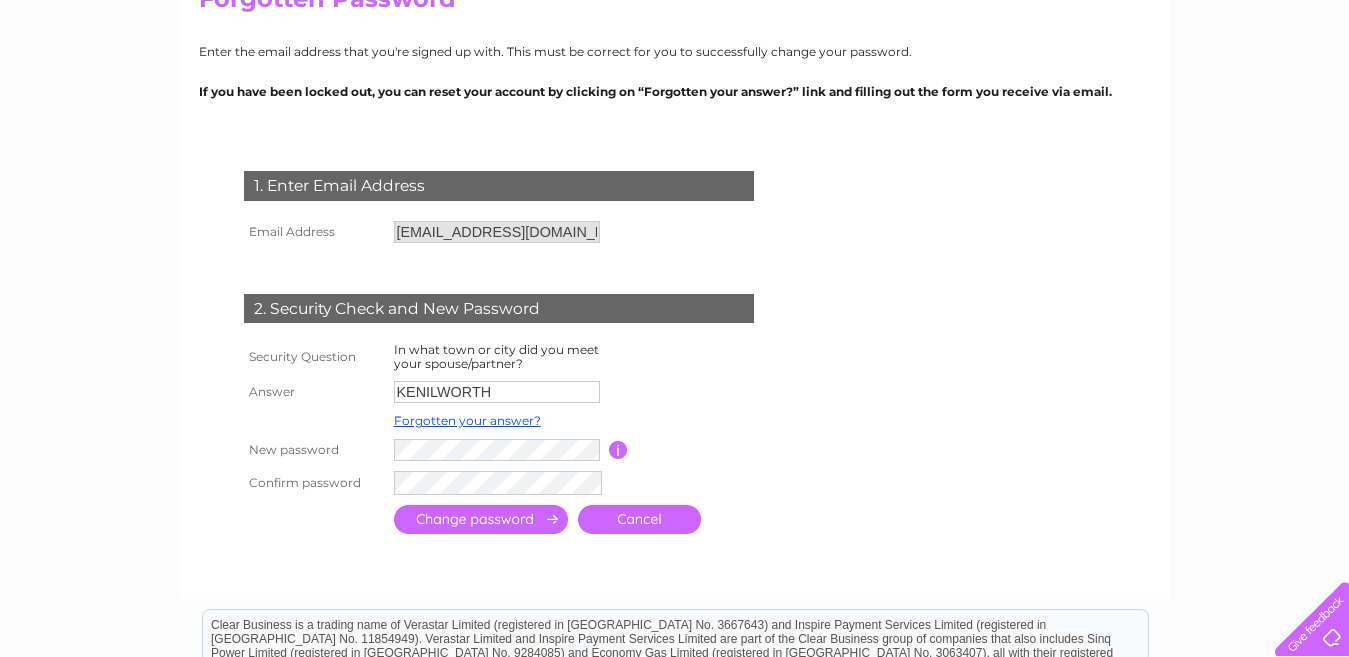 click at bounding box center (481, 519) 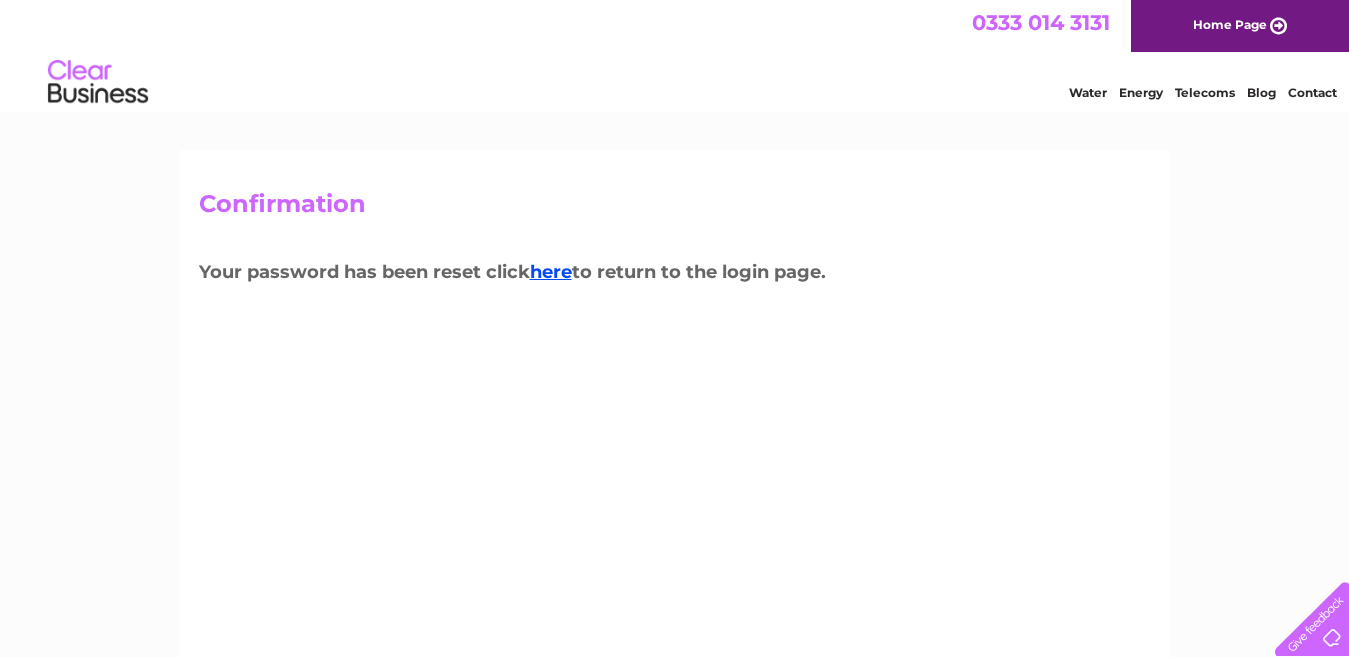 scroll, scrollTop: 0, scrollLeft: 0, axis: both 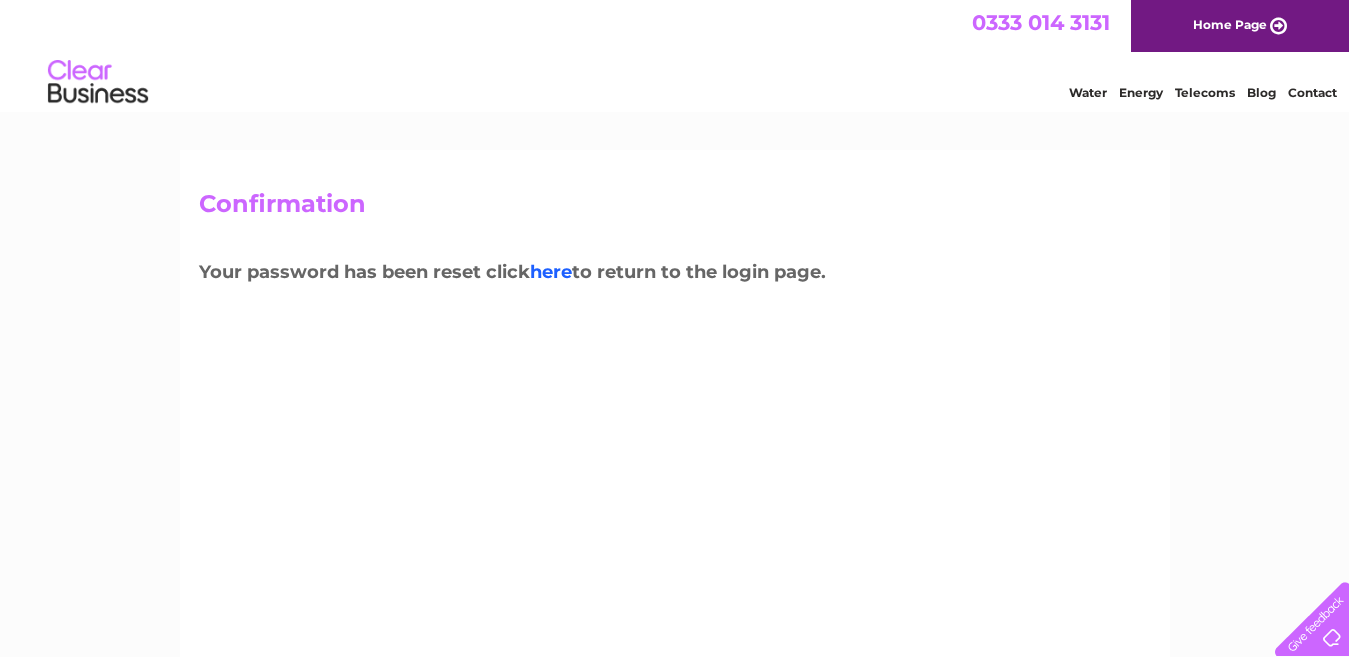 click on "here" at bounding box center (551, 272) 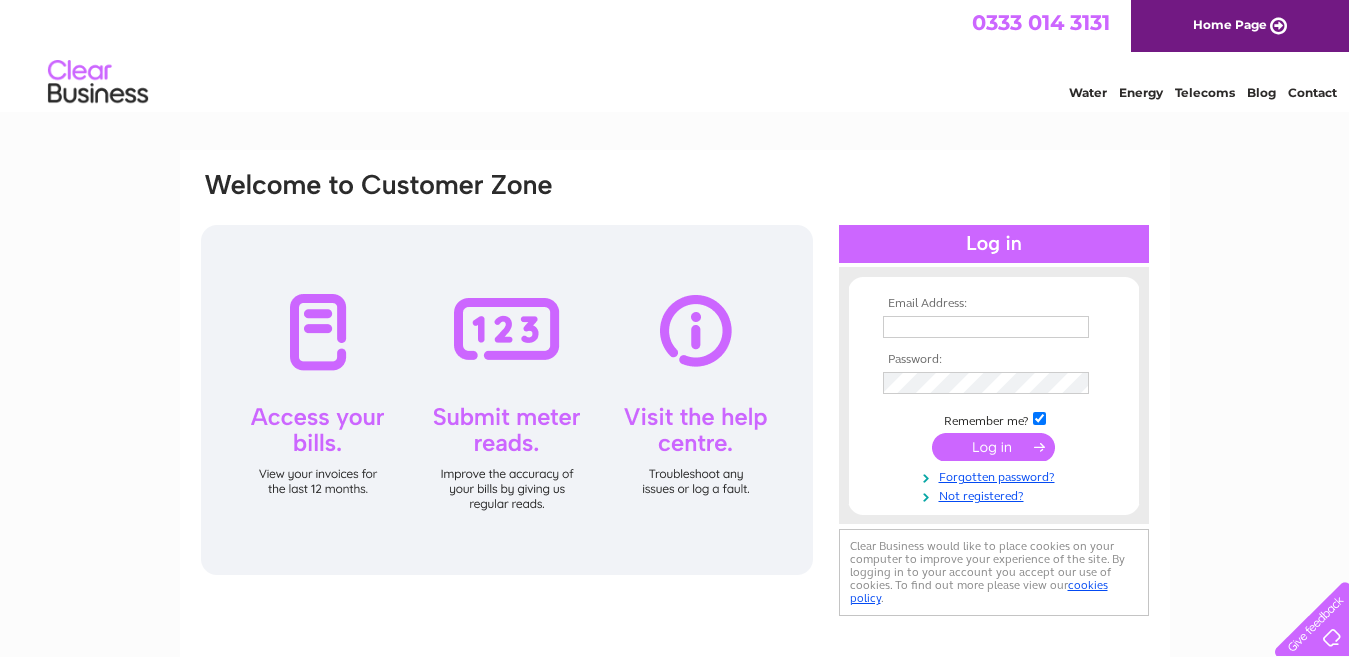 scroll, scrollTop: 0, scrollLeft: 0, axis: both 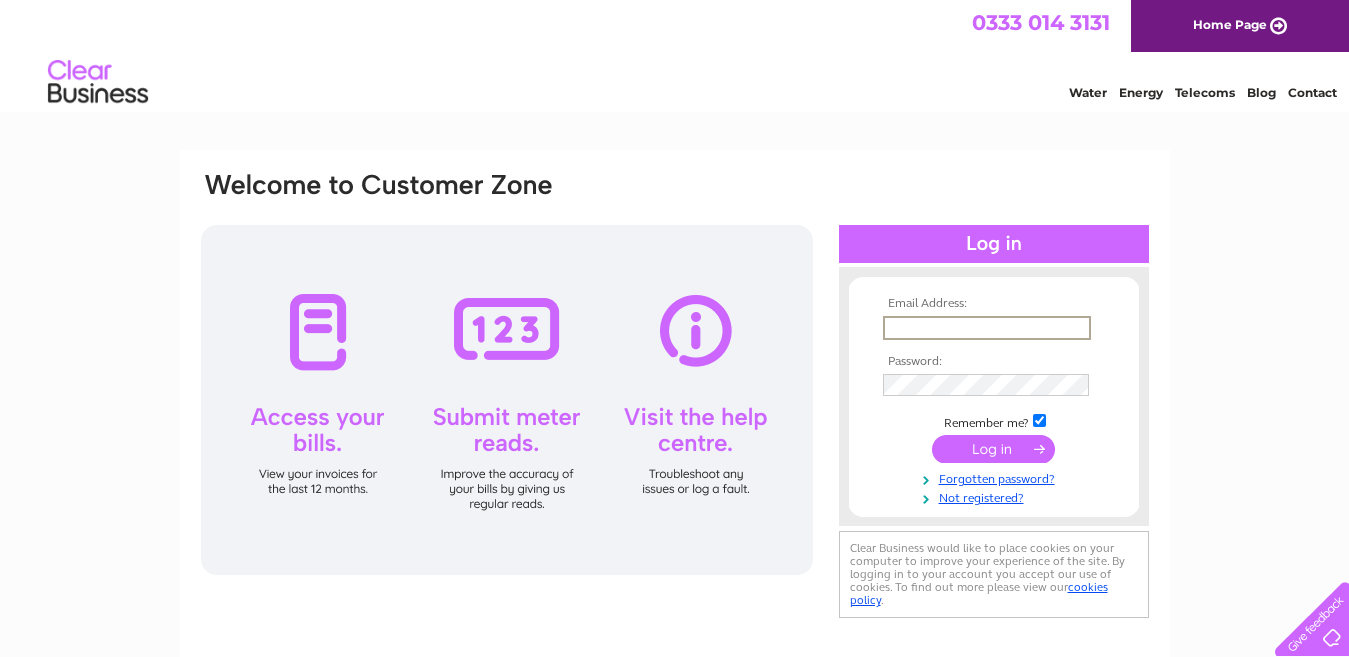 click at bounding box center [987, 328] 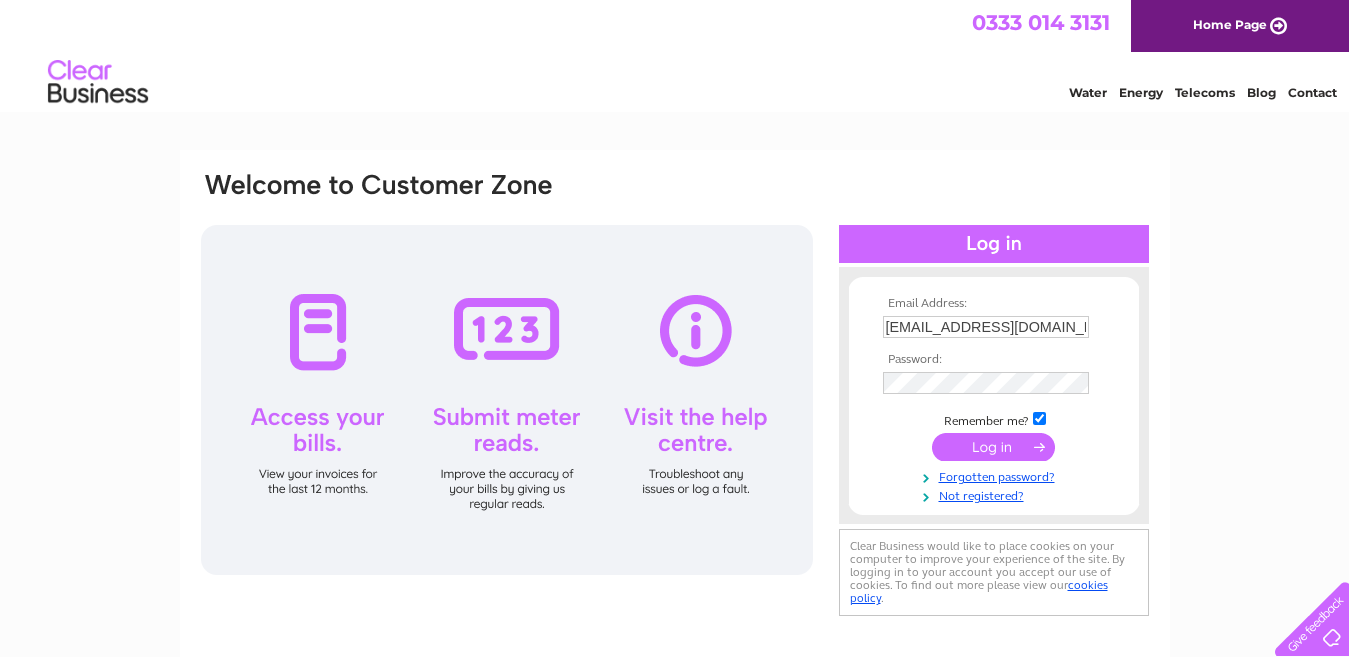 click at bounding box center [993, 447] 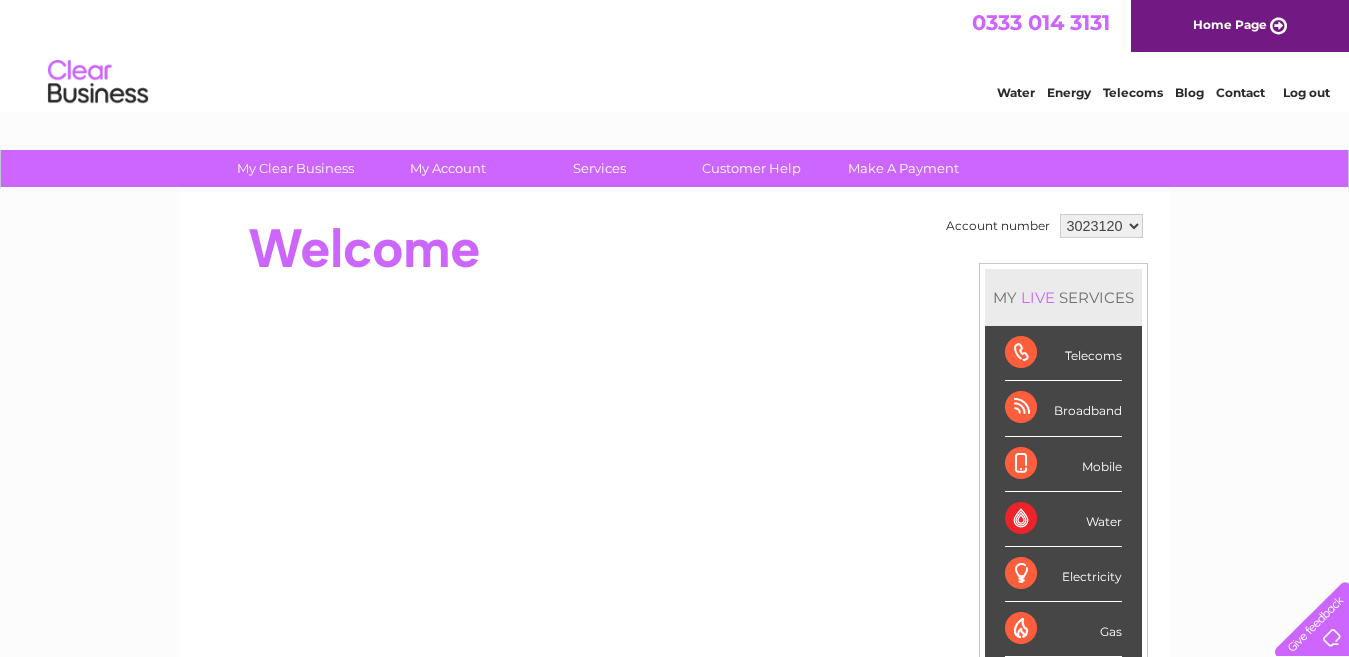 scroll, scrollTop: 0, scrollLeft: 0, axis: both 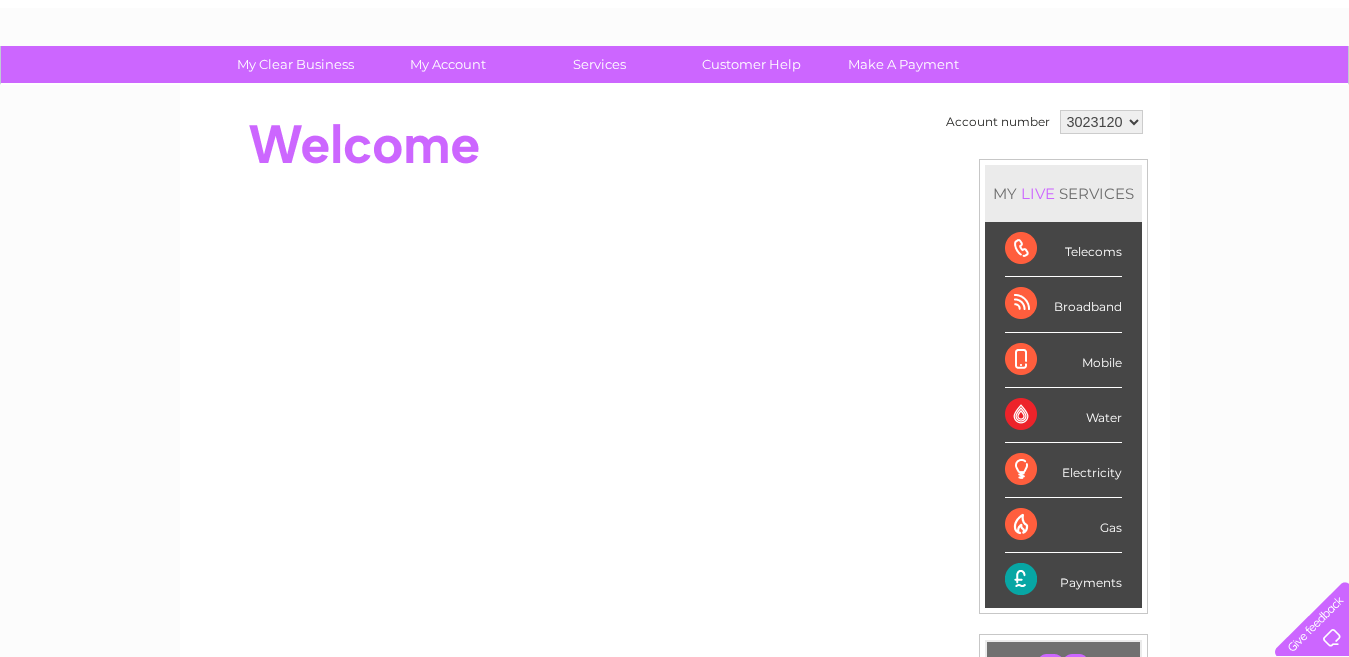 click on "Telecoms" at bounding box center (1063, 249) 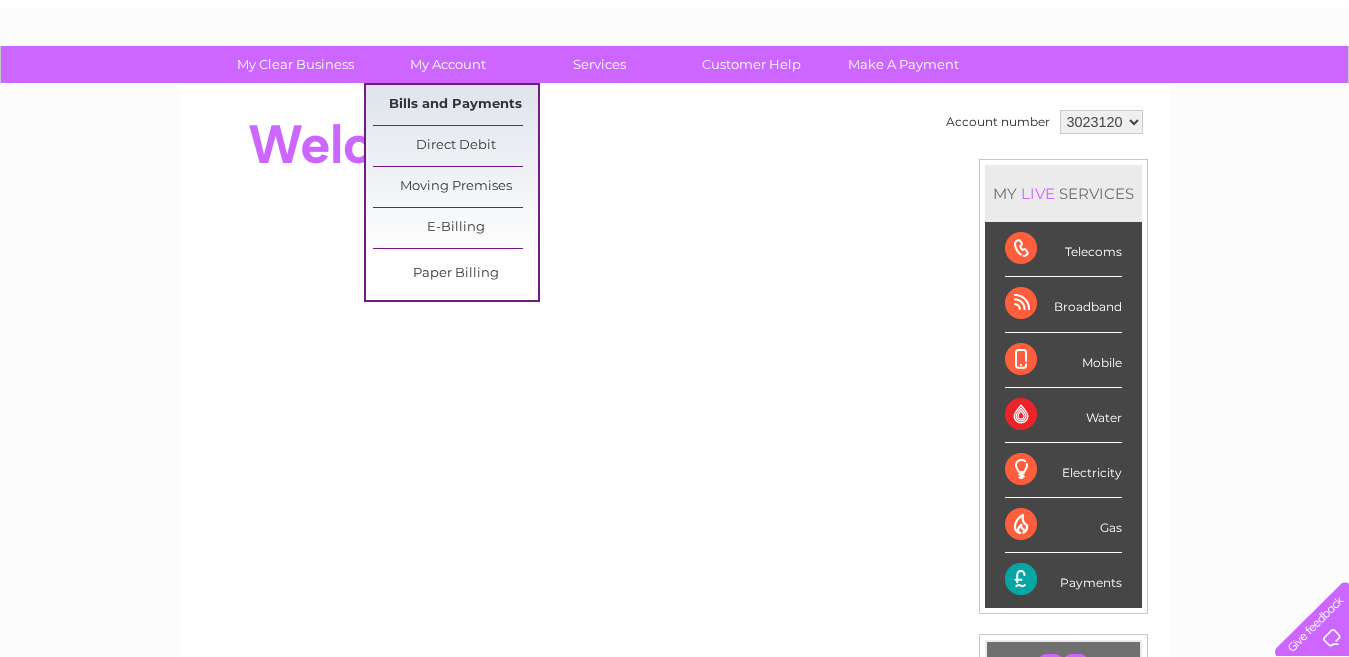 click on "Bills and Payments" at bounding box center [455, 105] 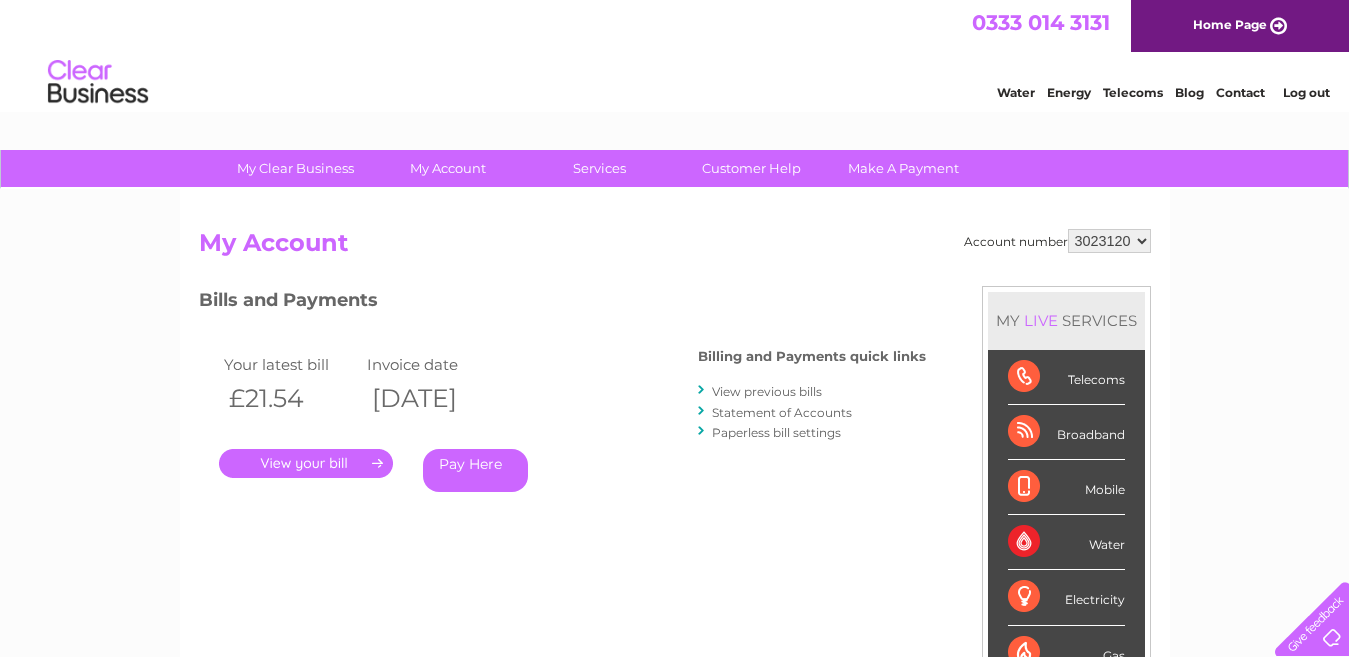 scroll, scrollTop: 0, scrollLeft: 0, axis: both 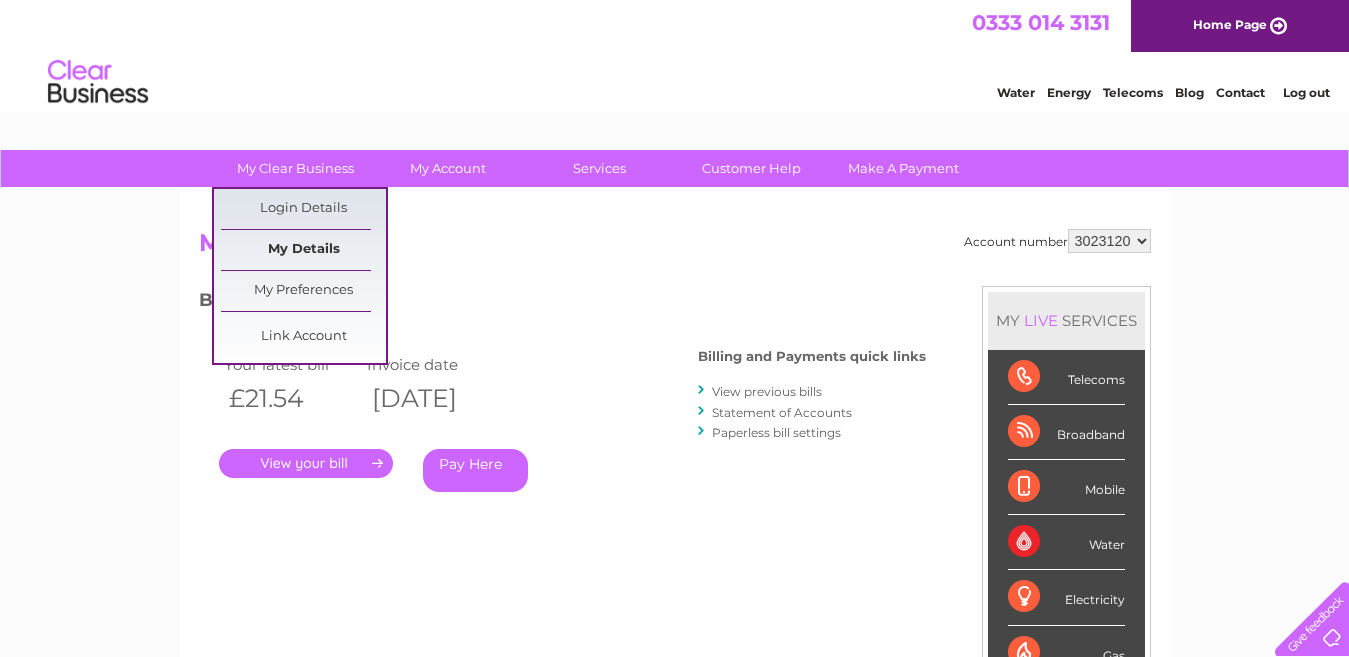 click on "My Details" at bounding box center [303, 250] 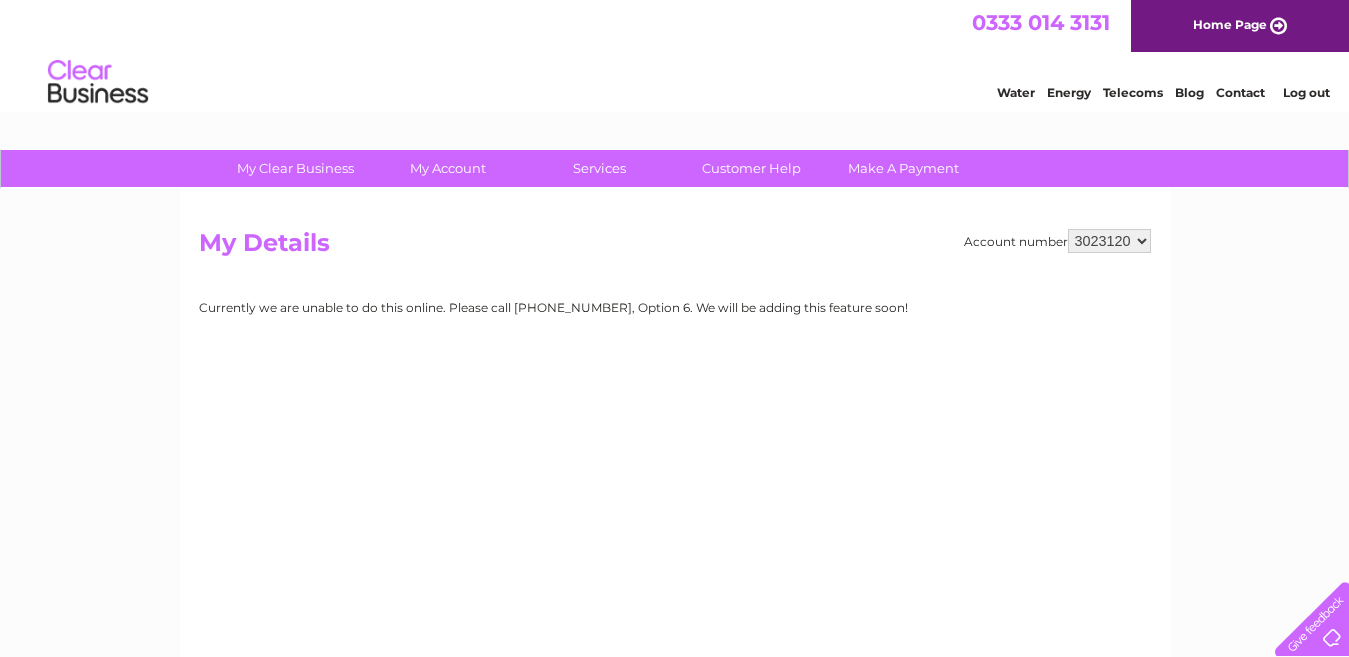 scroll, scrollTop: 0, scrollLeft: 0, axis: both 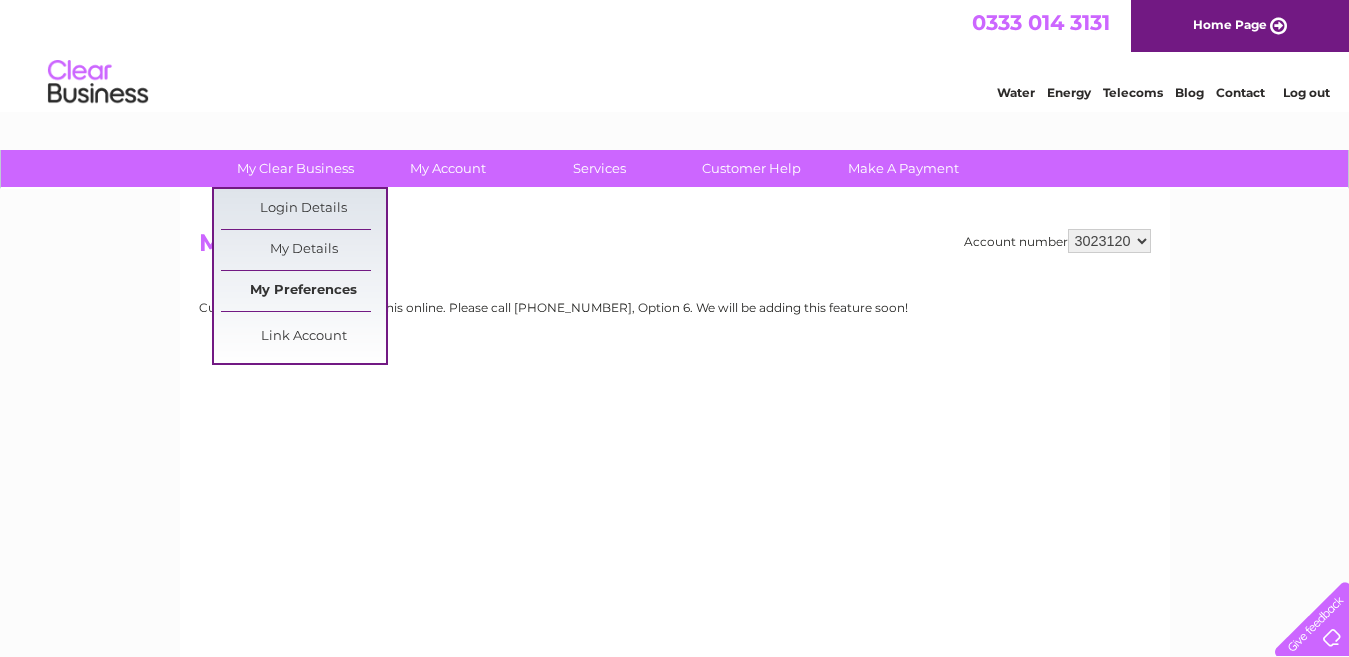click on "My Preferences" at bounding box center [303, 291] 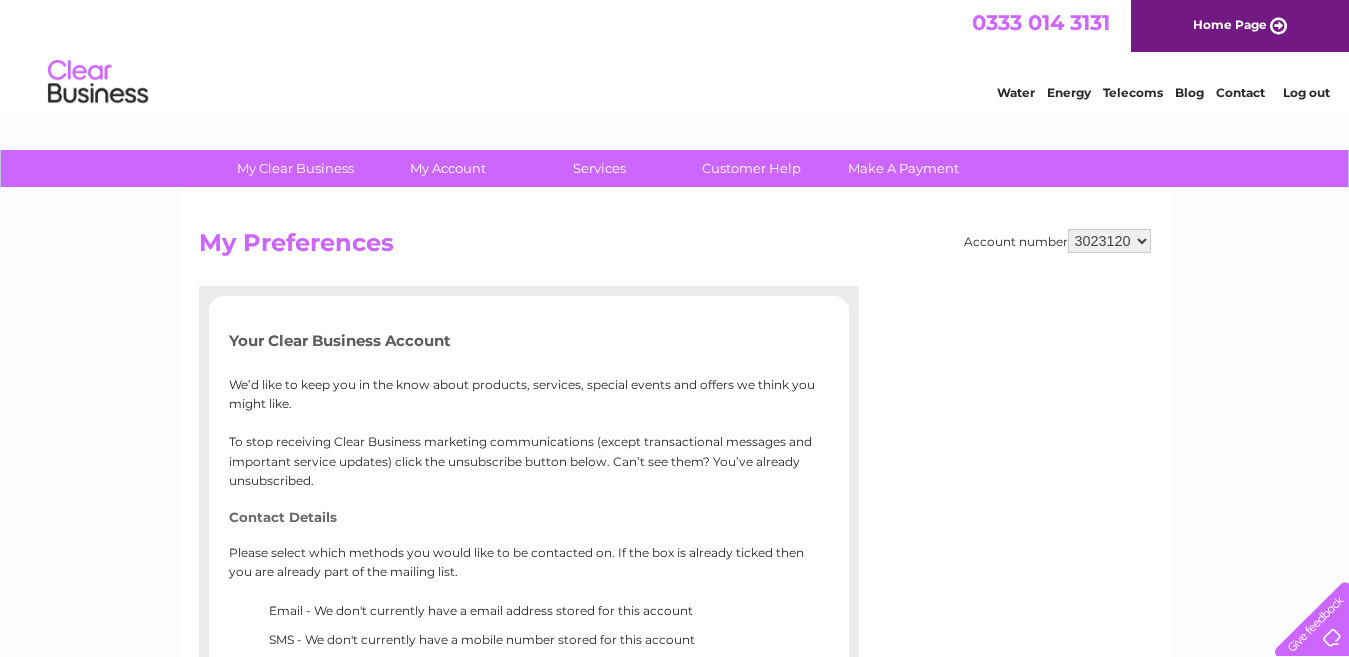 scroll, scrollTop: 0, scrollLeft: 0, axis: both 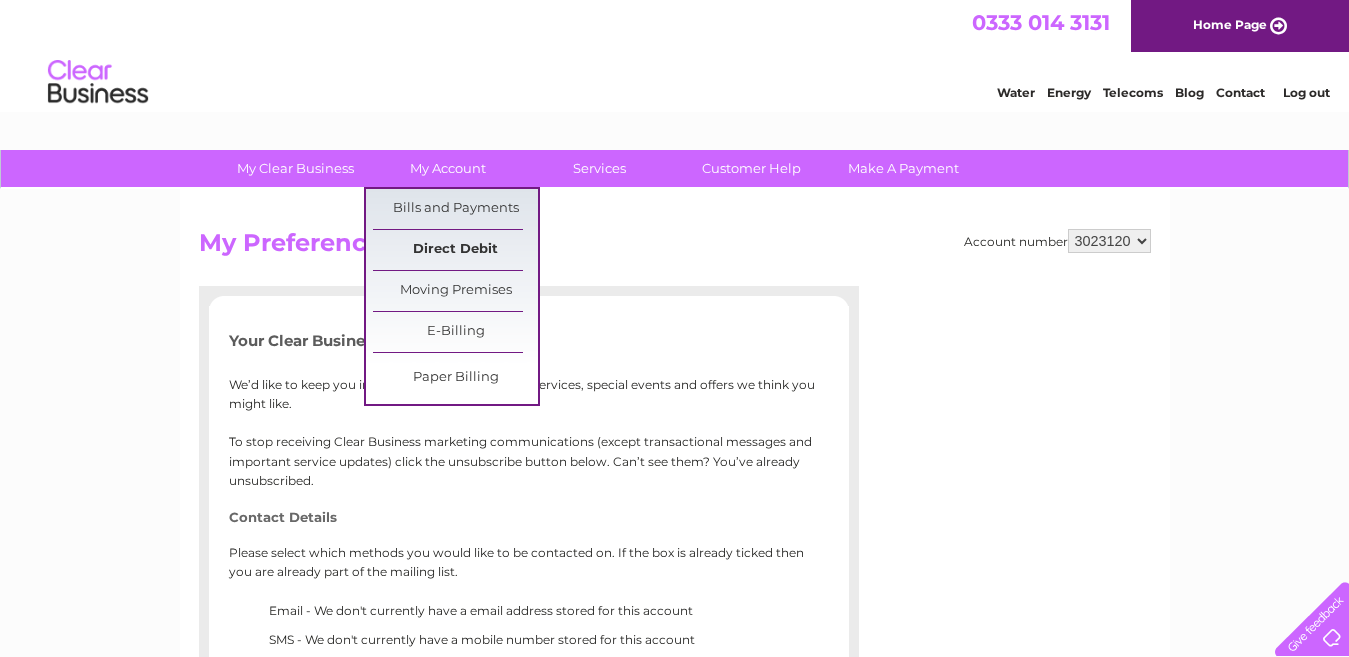 click on "Direct Debit" at bounding box center (455, 250) 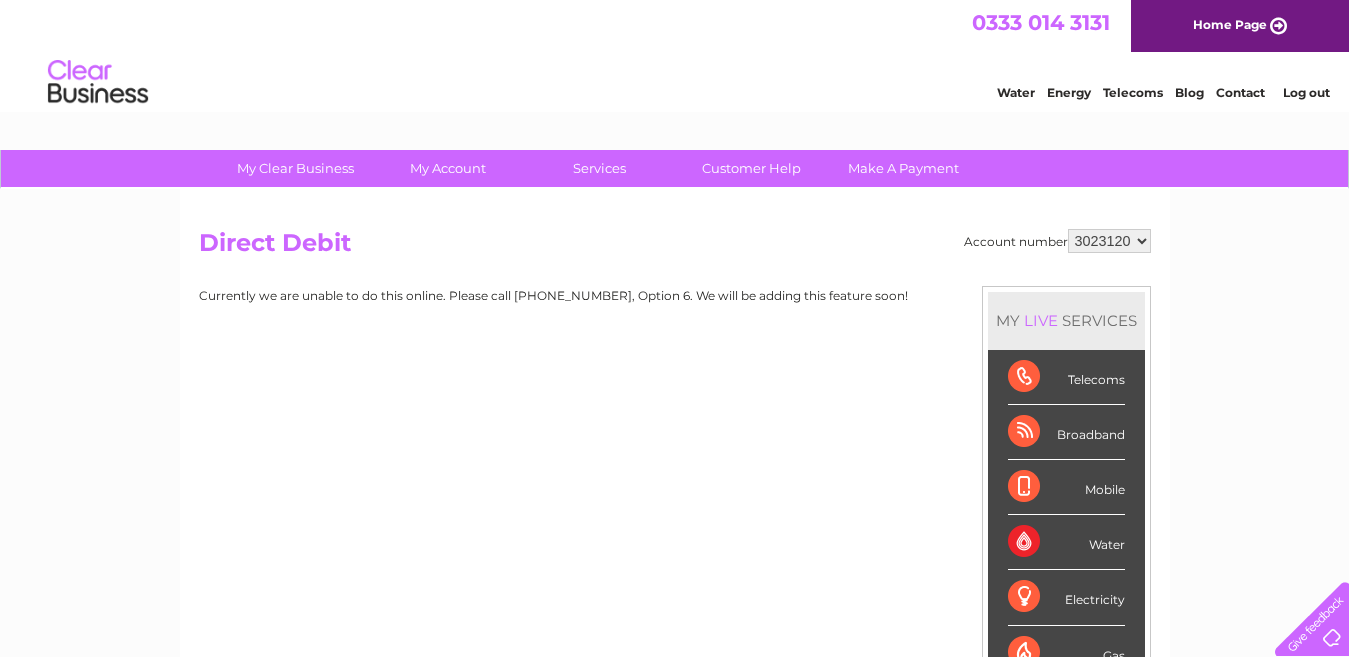 scroll, scrollTop: 0, scrollLeft: 0, axis: both 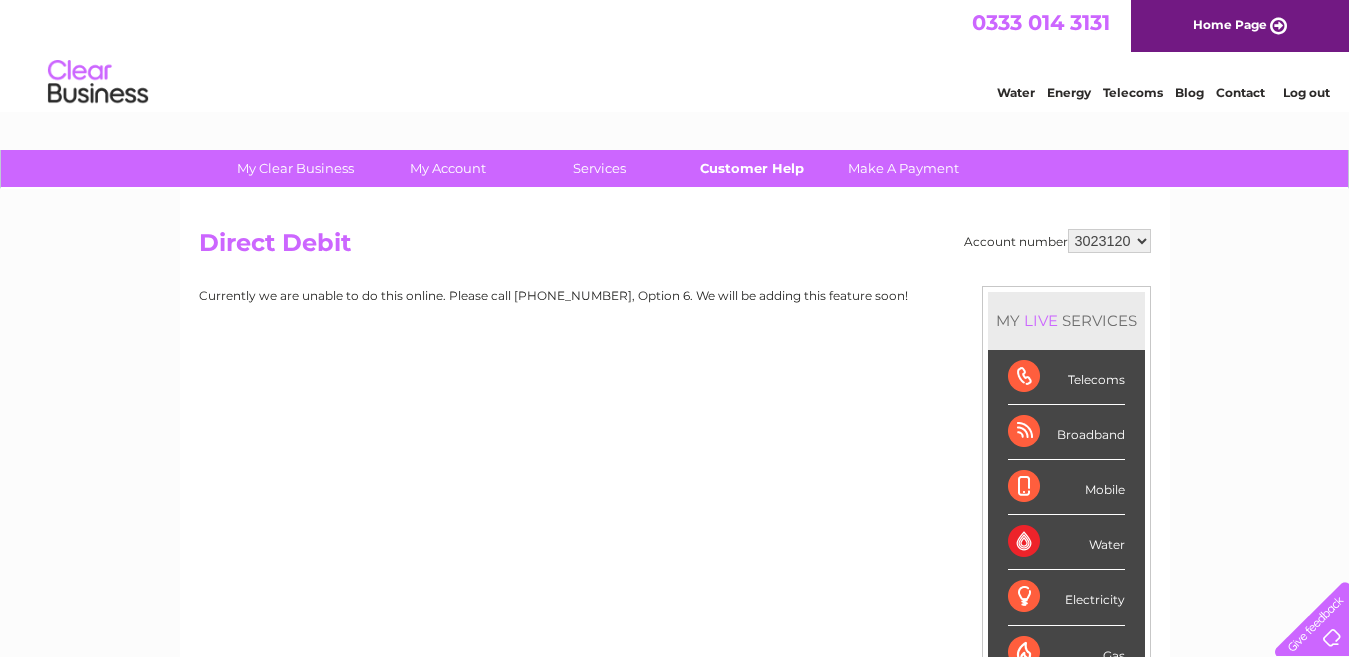 click on "Customer Help" at bounding box center [751, 168] 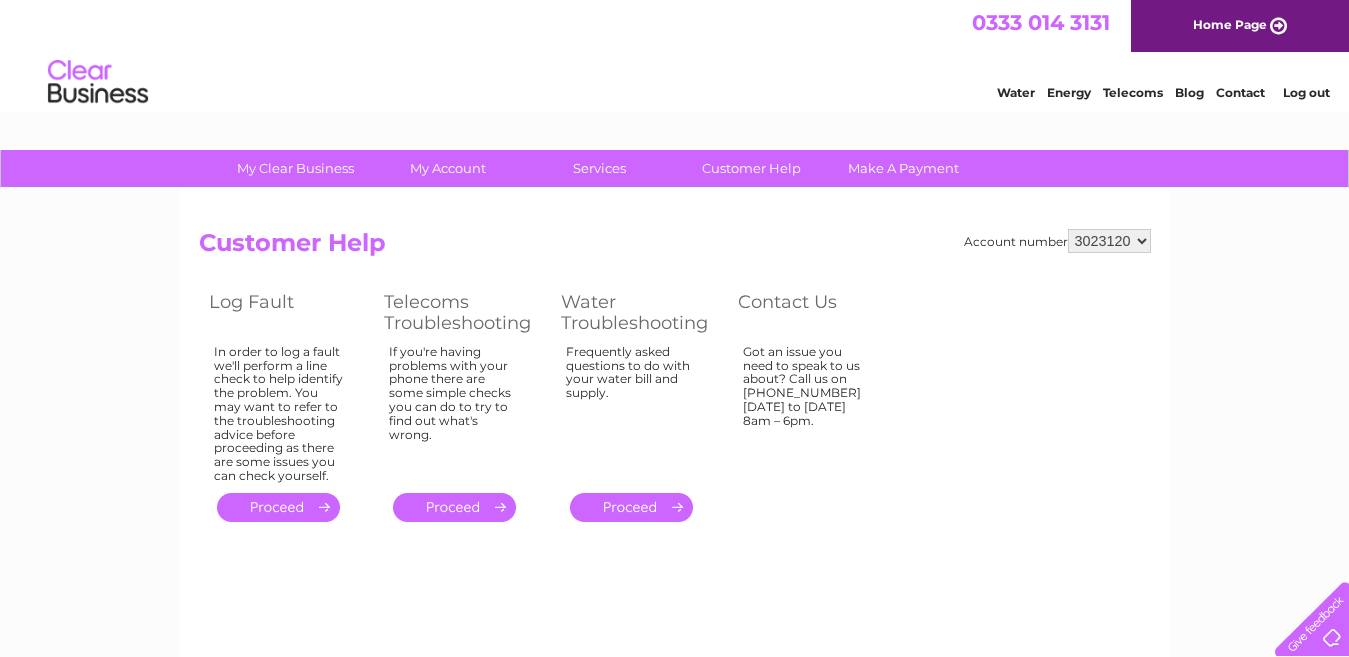 scroll, scrollTop: 0, scrollLeft: 0, axis: both 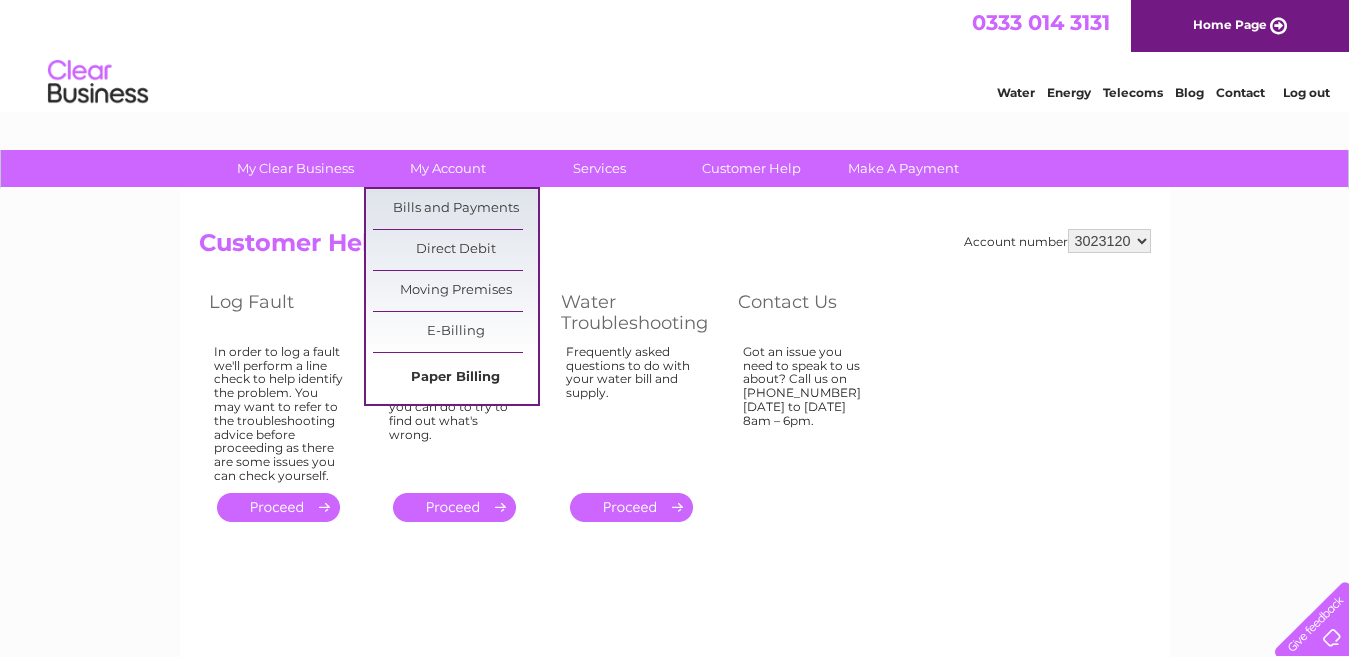 click on "Paper Billing" at bounding box center (455, 378) 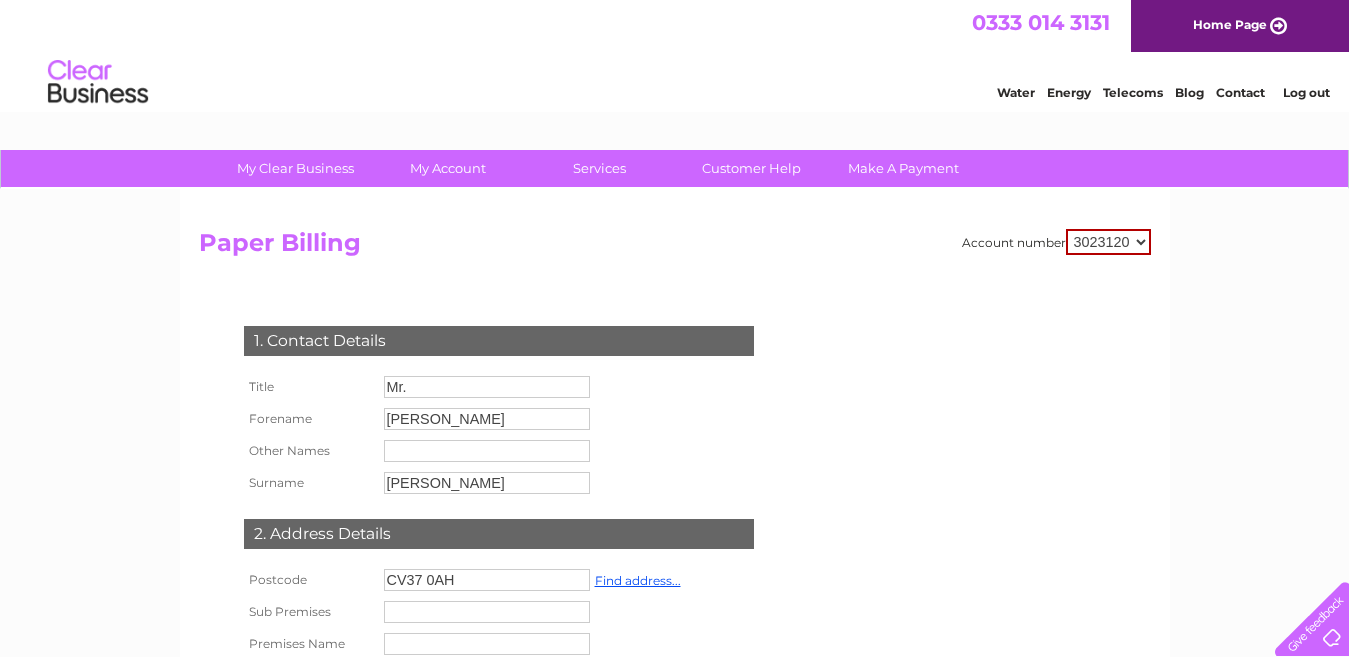 scroll, scrollTop: 0, scrollLeft: 0, axis: both 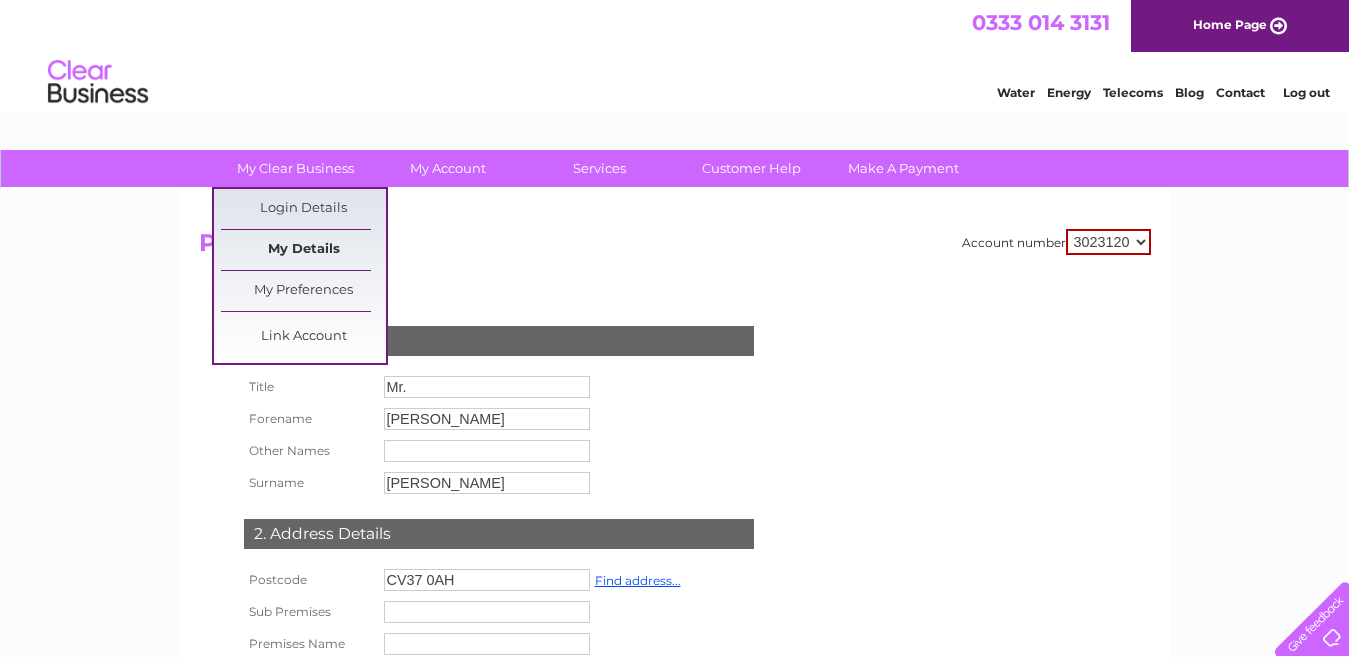click on "My Details" at bounding box center (303, 250) 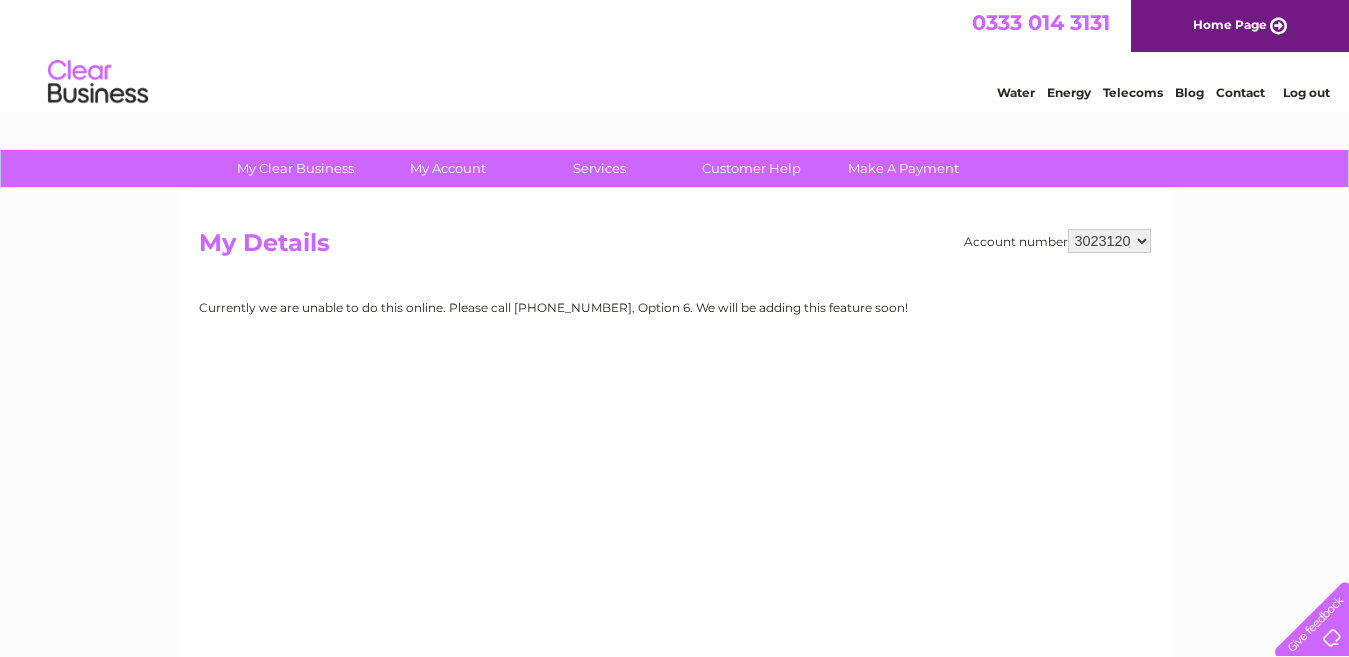 scroll, scrollTop: 0, scrollLeft: 0, axis: both 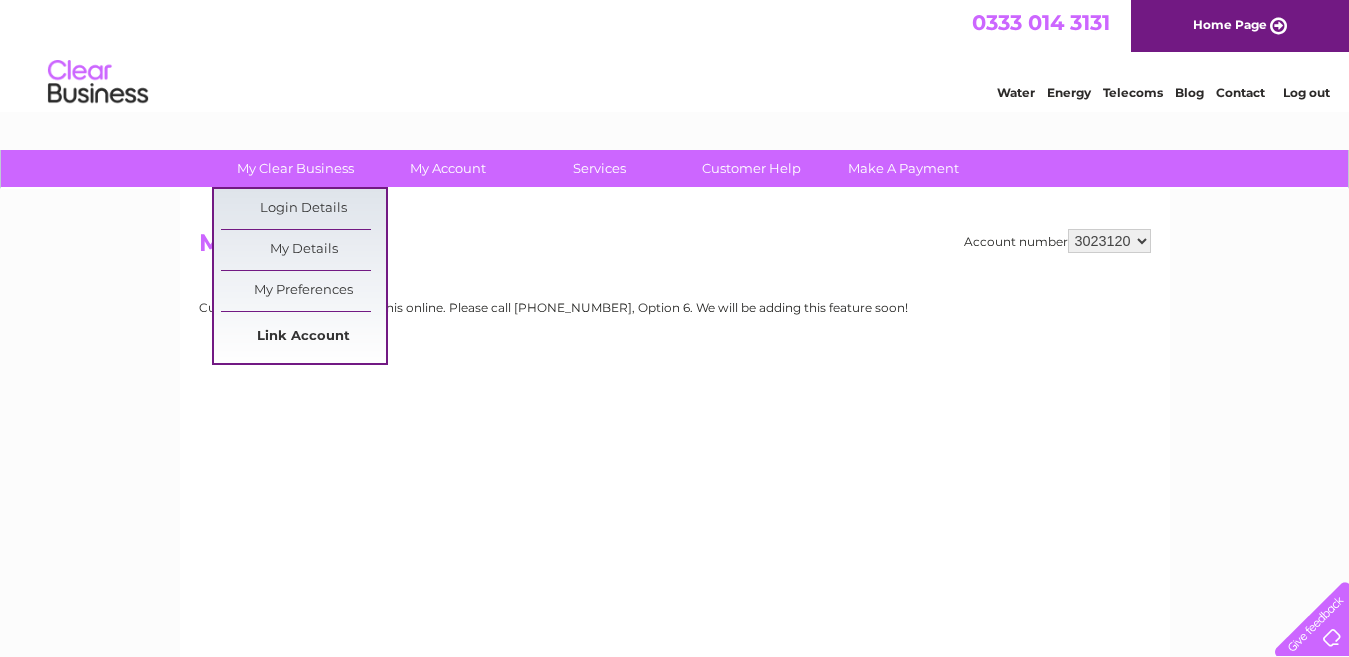 click on "Link Account" at bounding box center [303, 337] 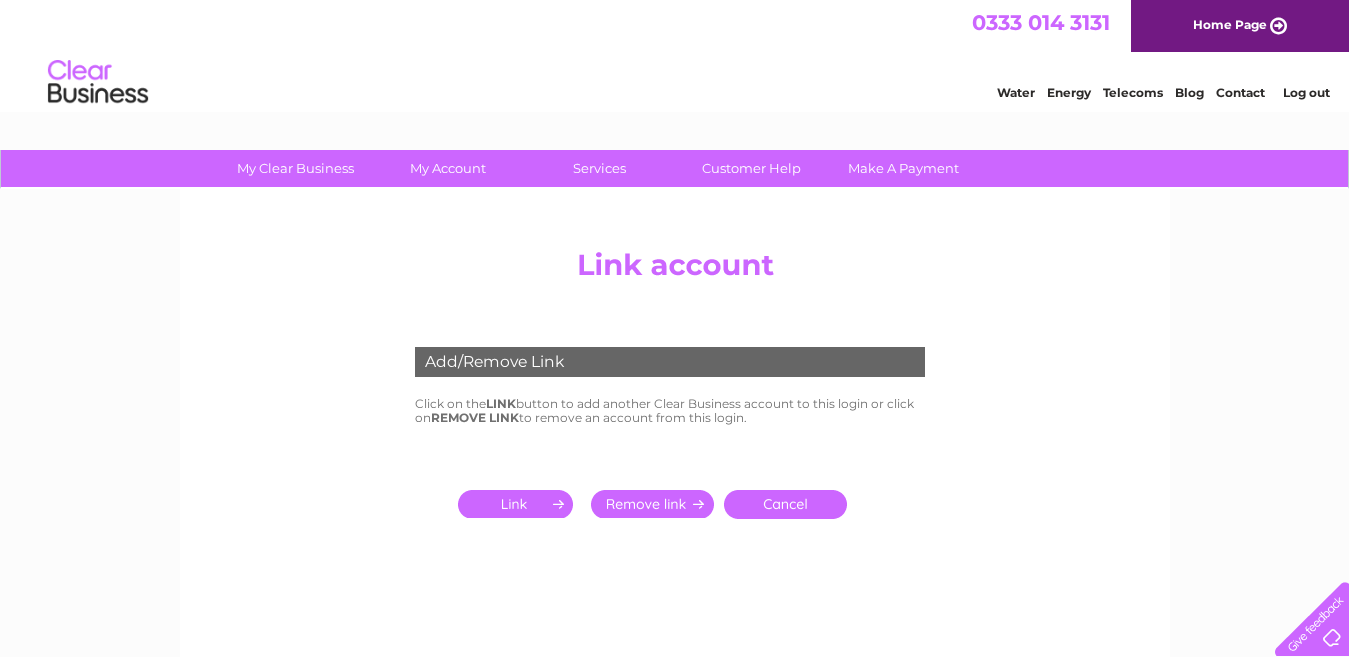 scroll, scrollTop: 0, scrollLeft: 0, axis: both 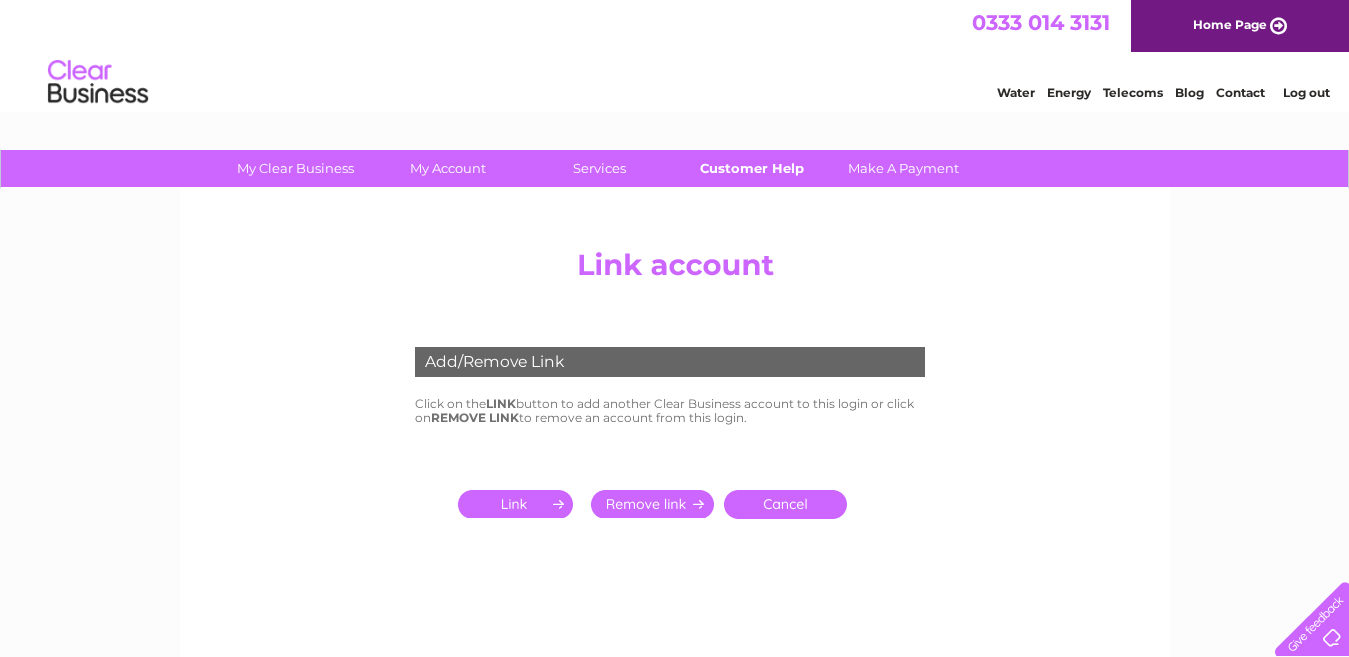 click on "Customer Help" at bounding box center [751, 168] 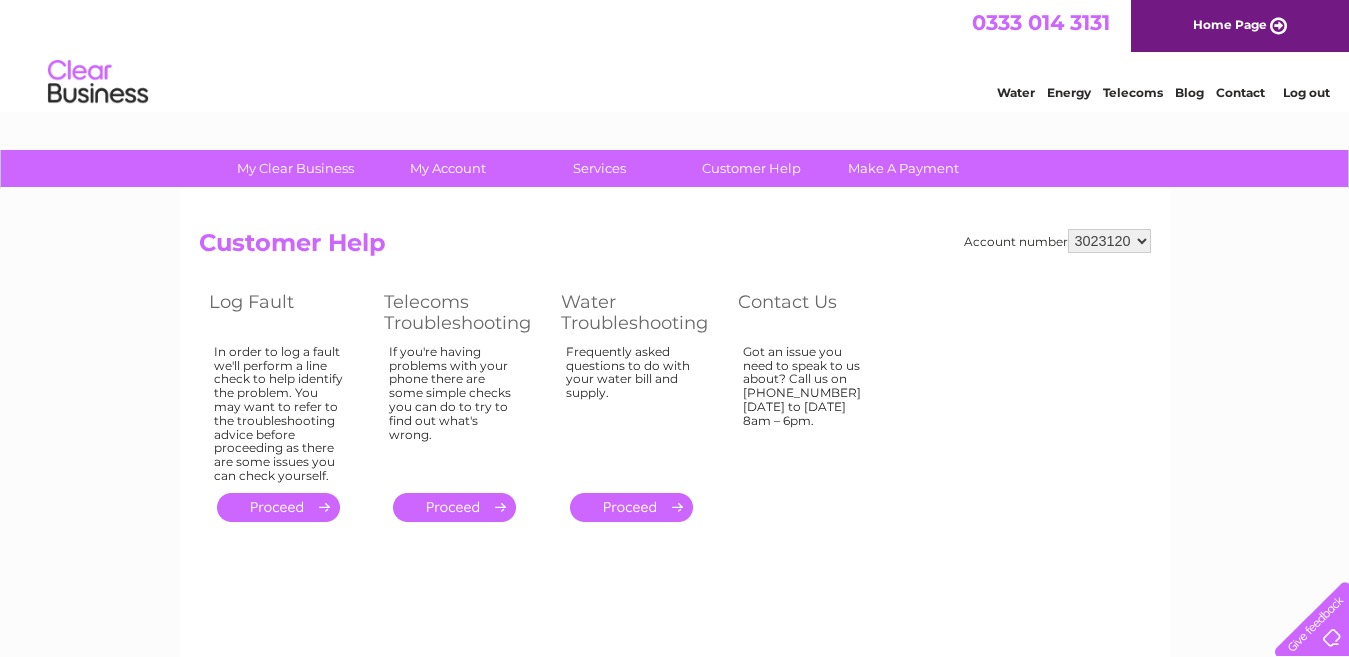 scroll, scrollTop: 0, scrollLeft: 0, axis: both 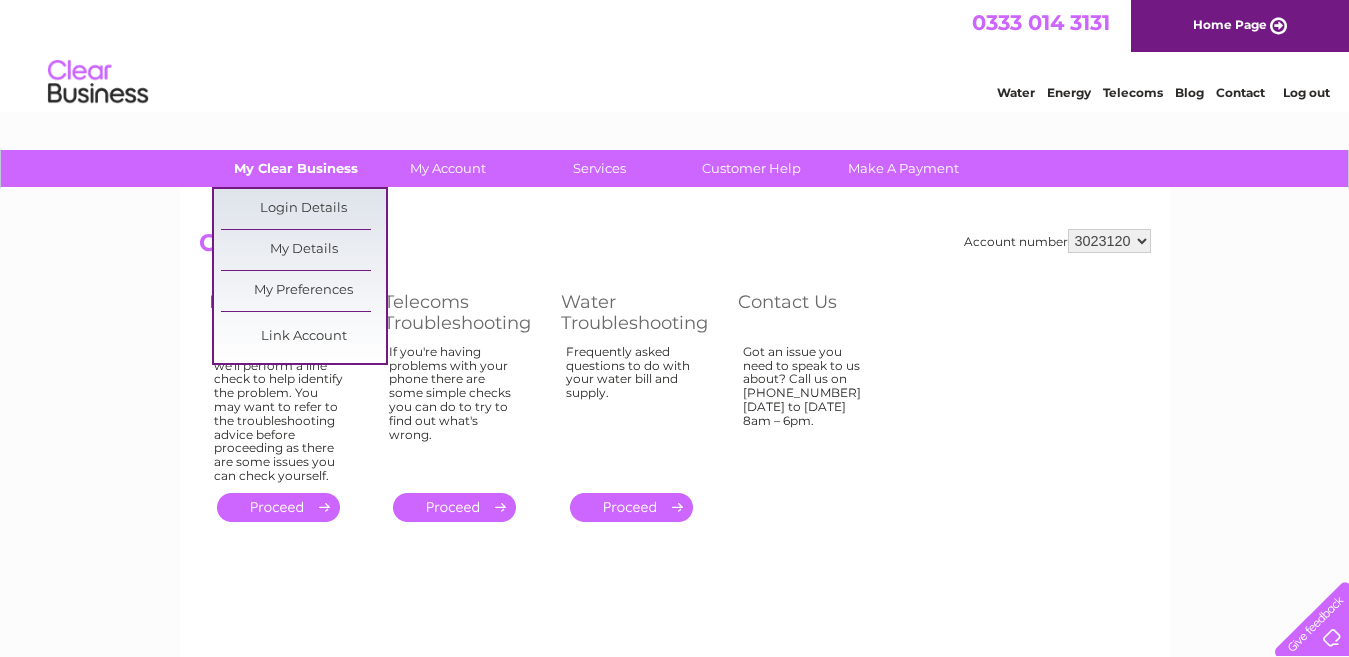 click on "My Clear Business" at bounding box center [295, 168] 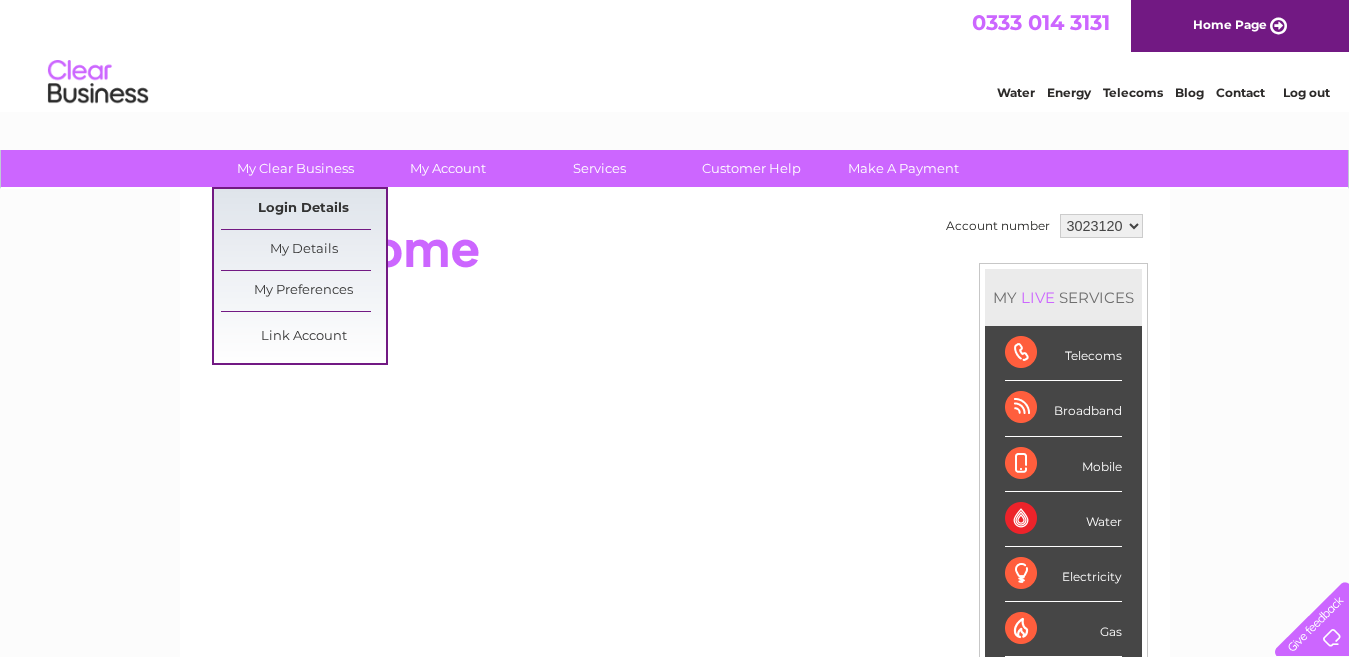 scroll, scrollTop: 0, scrollLeft: 0, axis: both 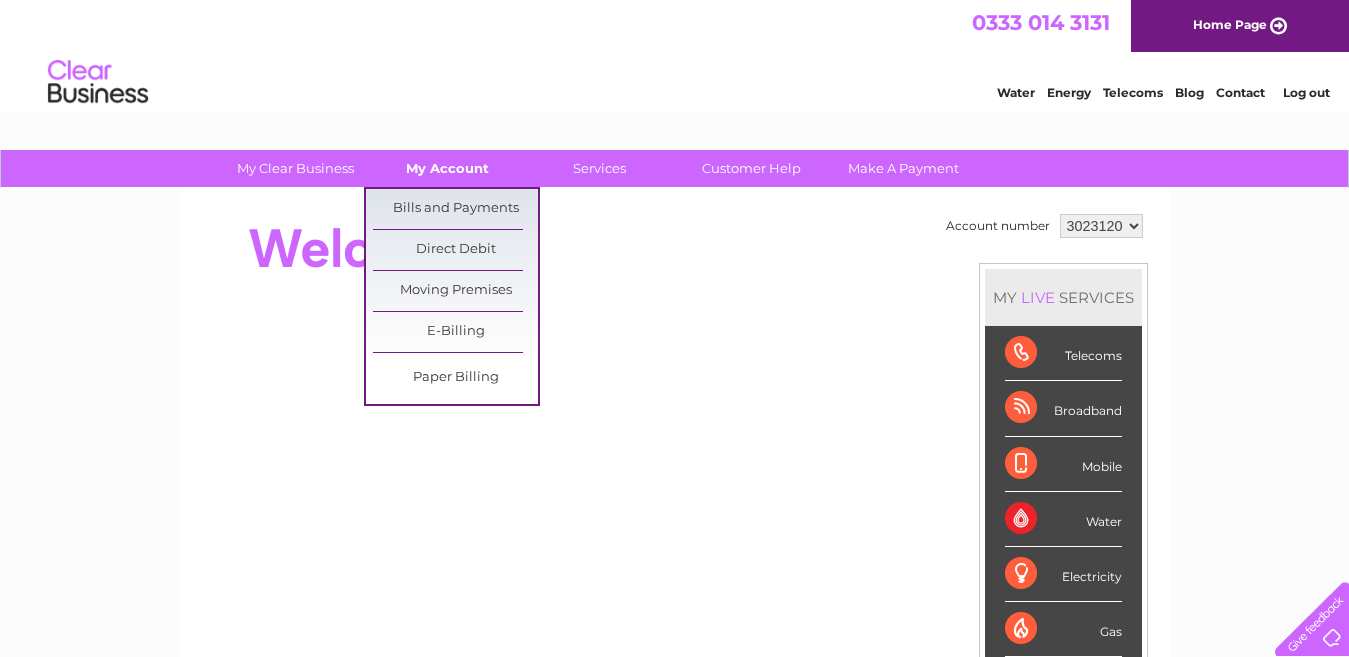 click on "My Account" at bounding box center (447, 168) 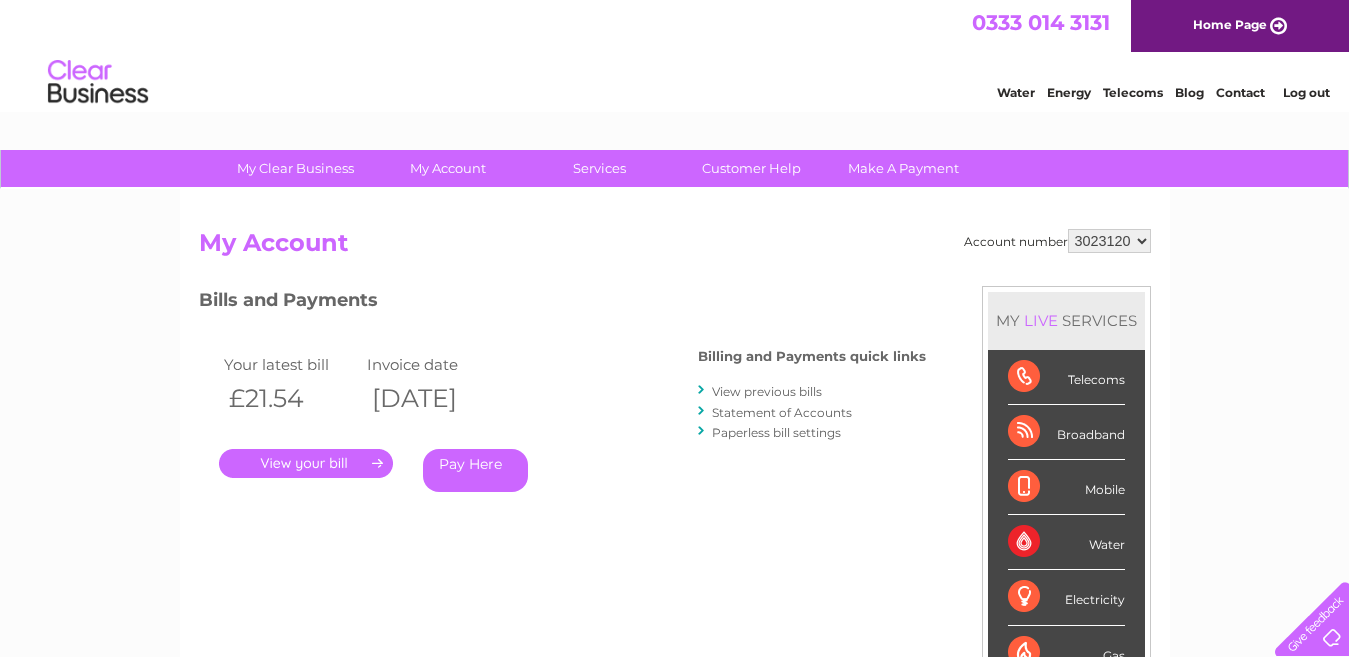 scroll, scrollTop: 0, scrollLeft: 0, axis: both 